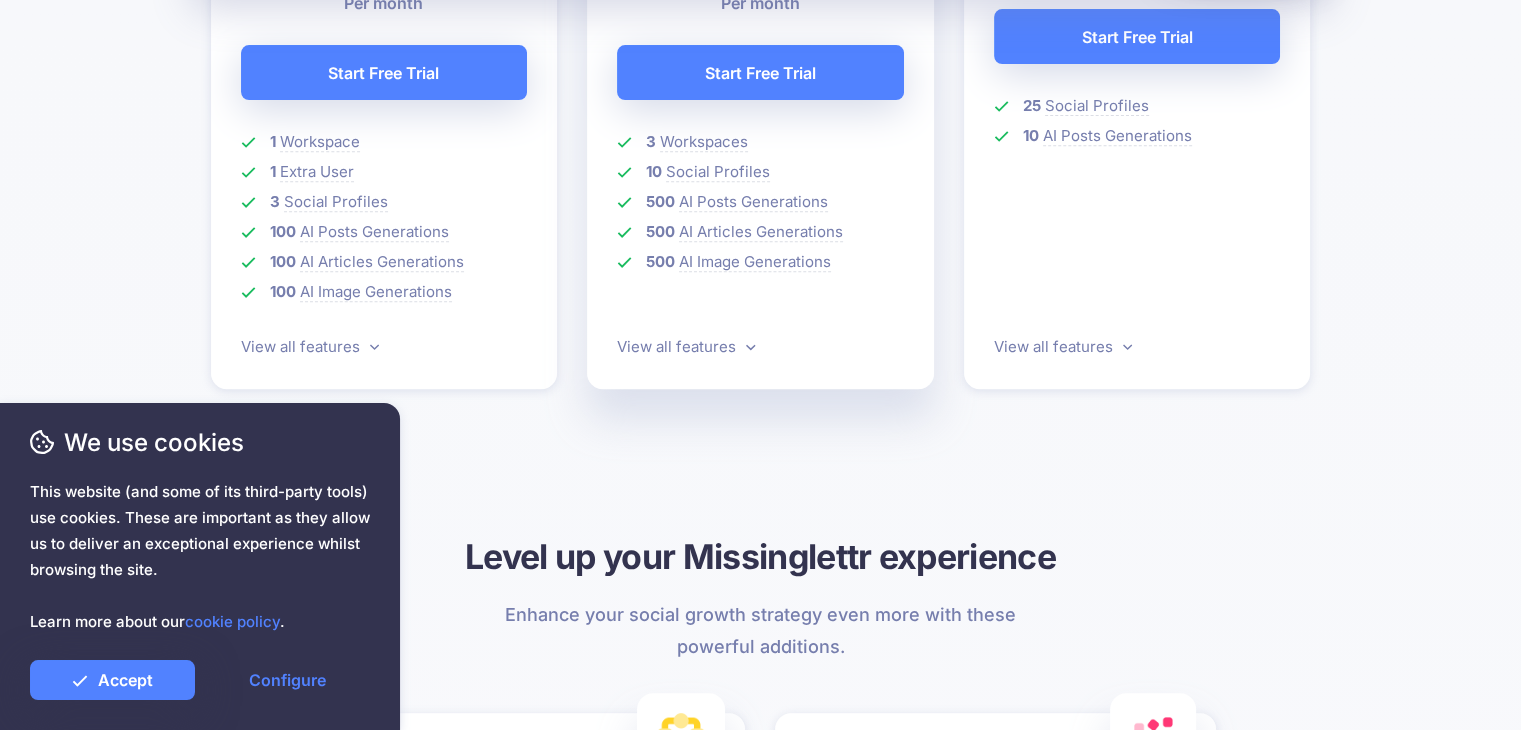 scroll, scrollTop: 814, scrollLeft: 0, axis: vertical 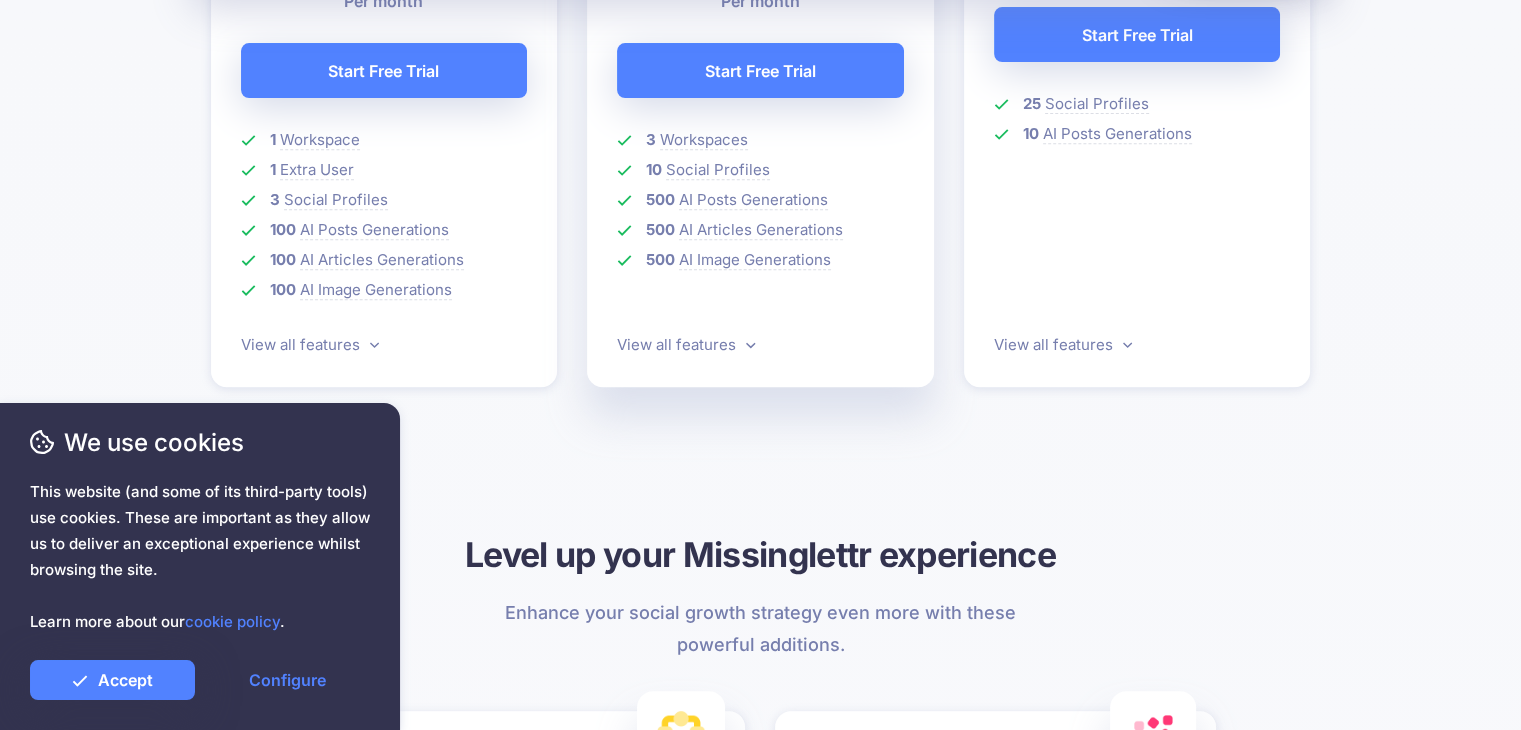 click at bounding box center (761, 494) 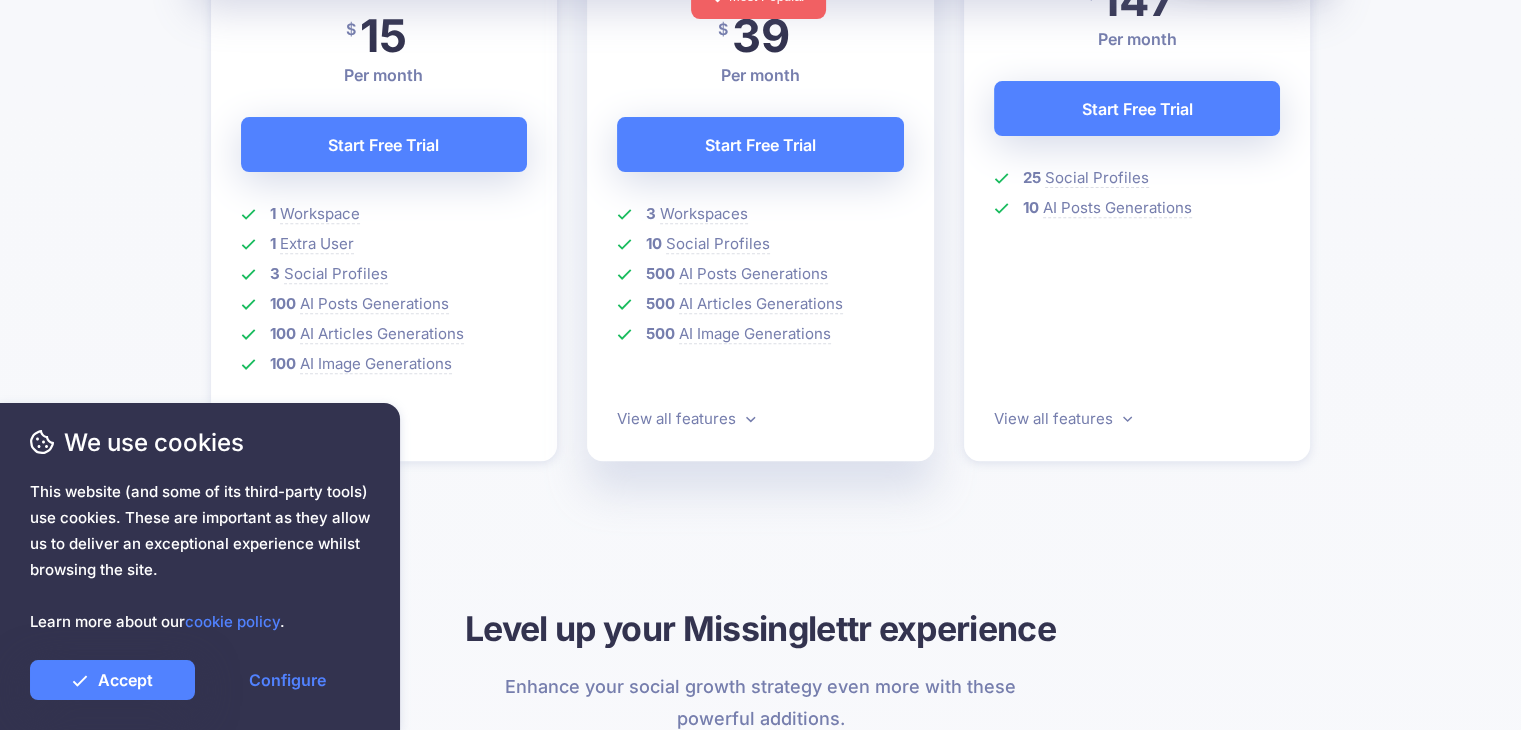 scroll, scrollTop: 748, scrollLeft: 0, axis: vertical 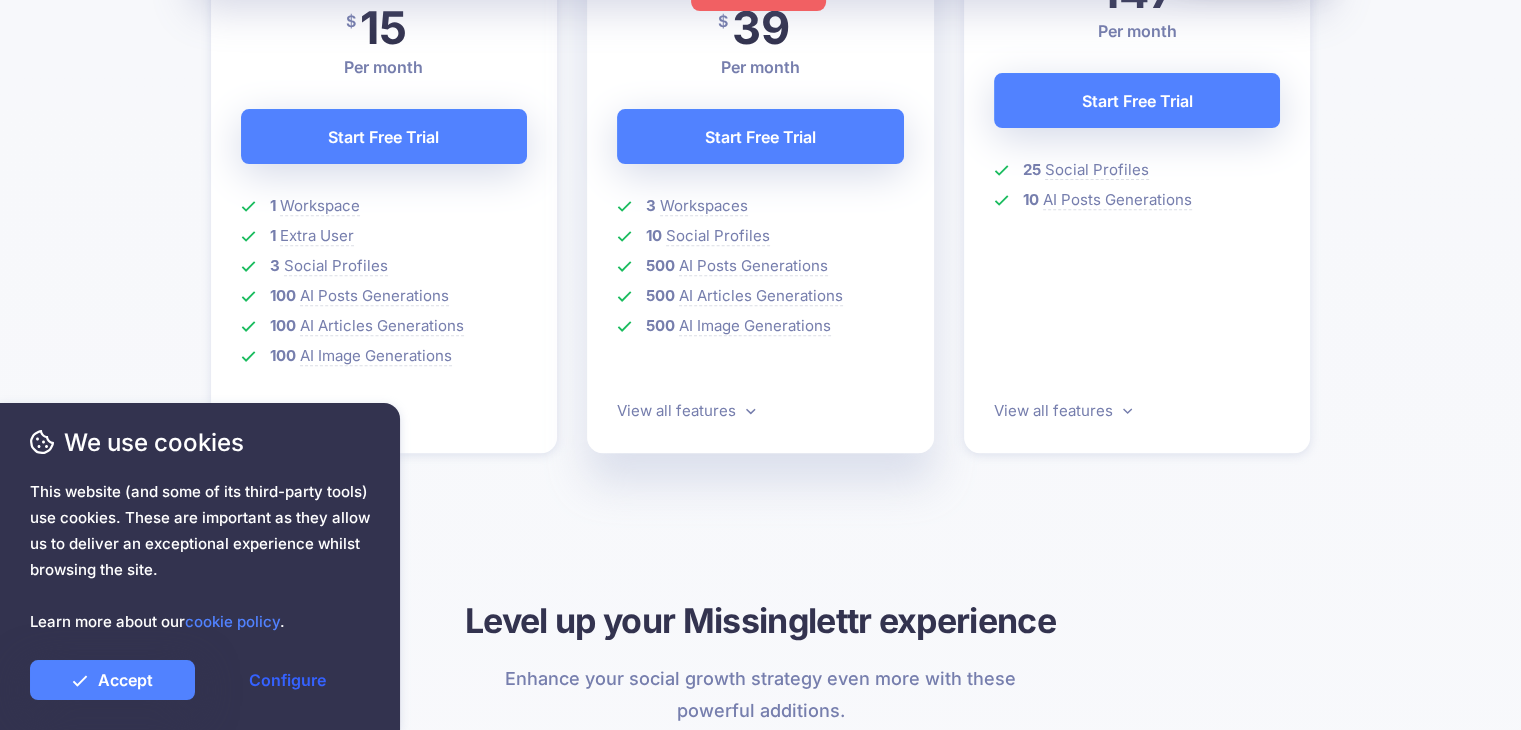 click on "Configure" at bounding box center (287, 680) 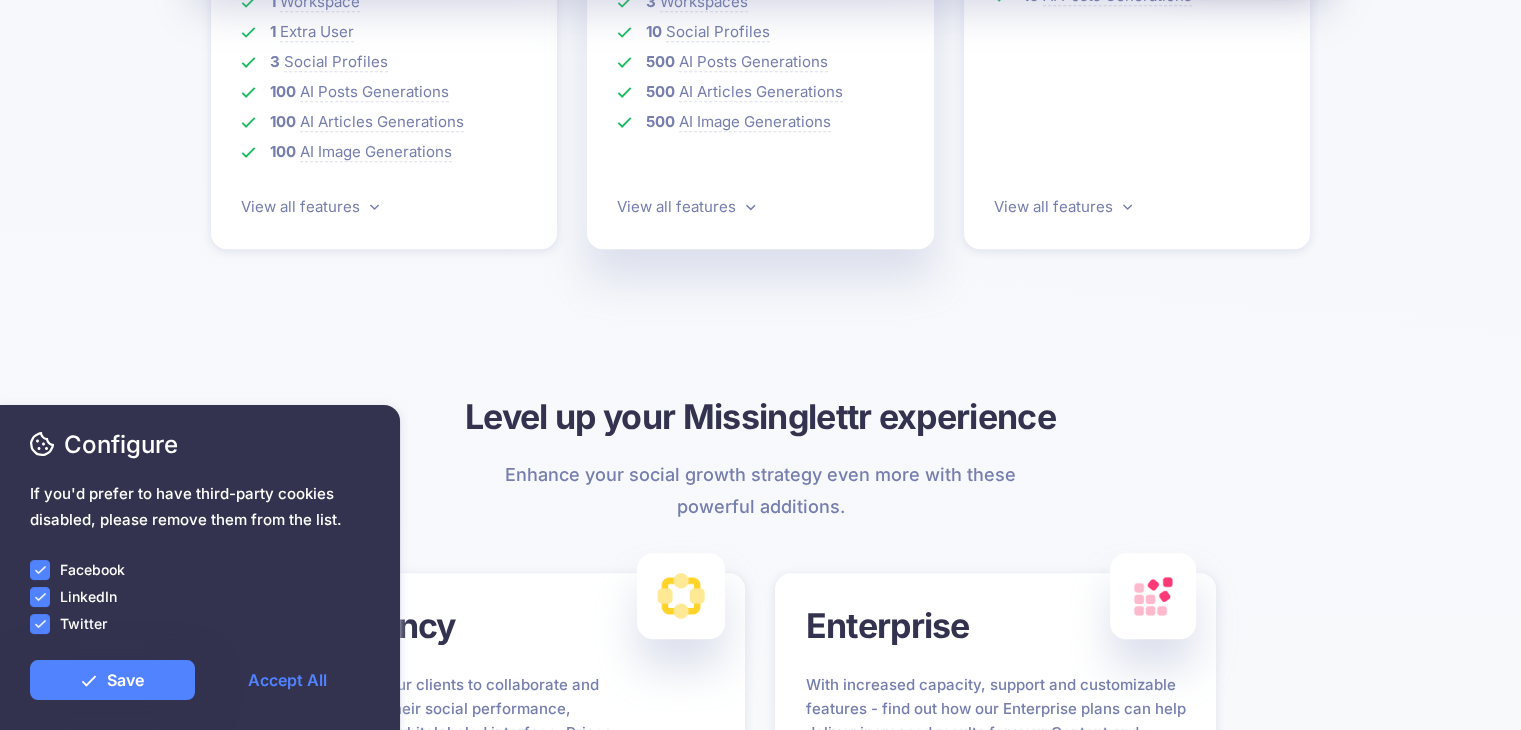 scroll, scrollTop: 952, scrollLeft: 0, axis: vertical 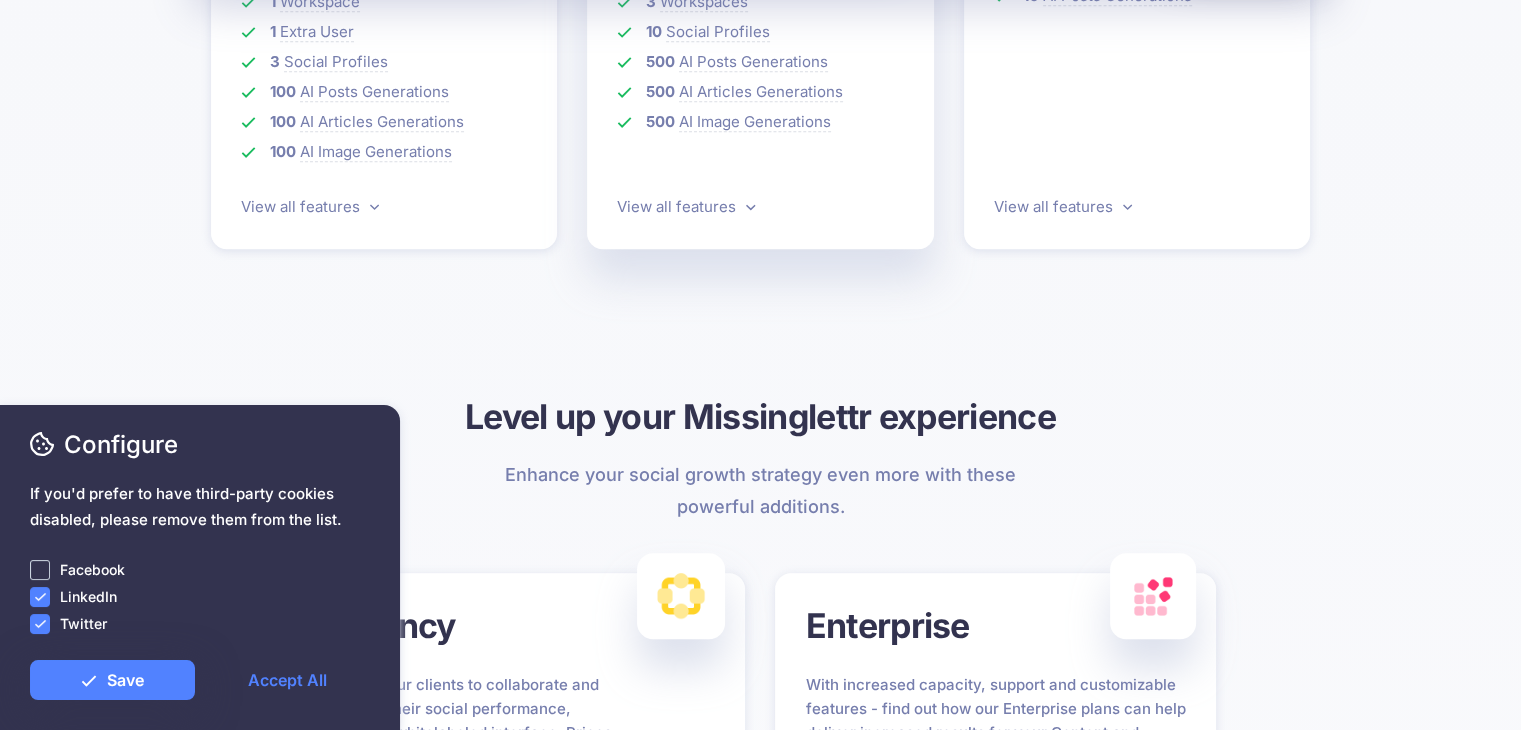 click at bounding box center [40, 597] 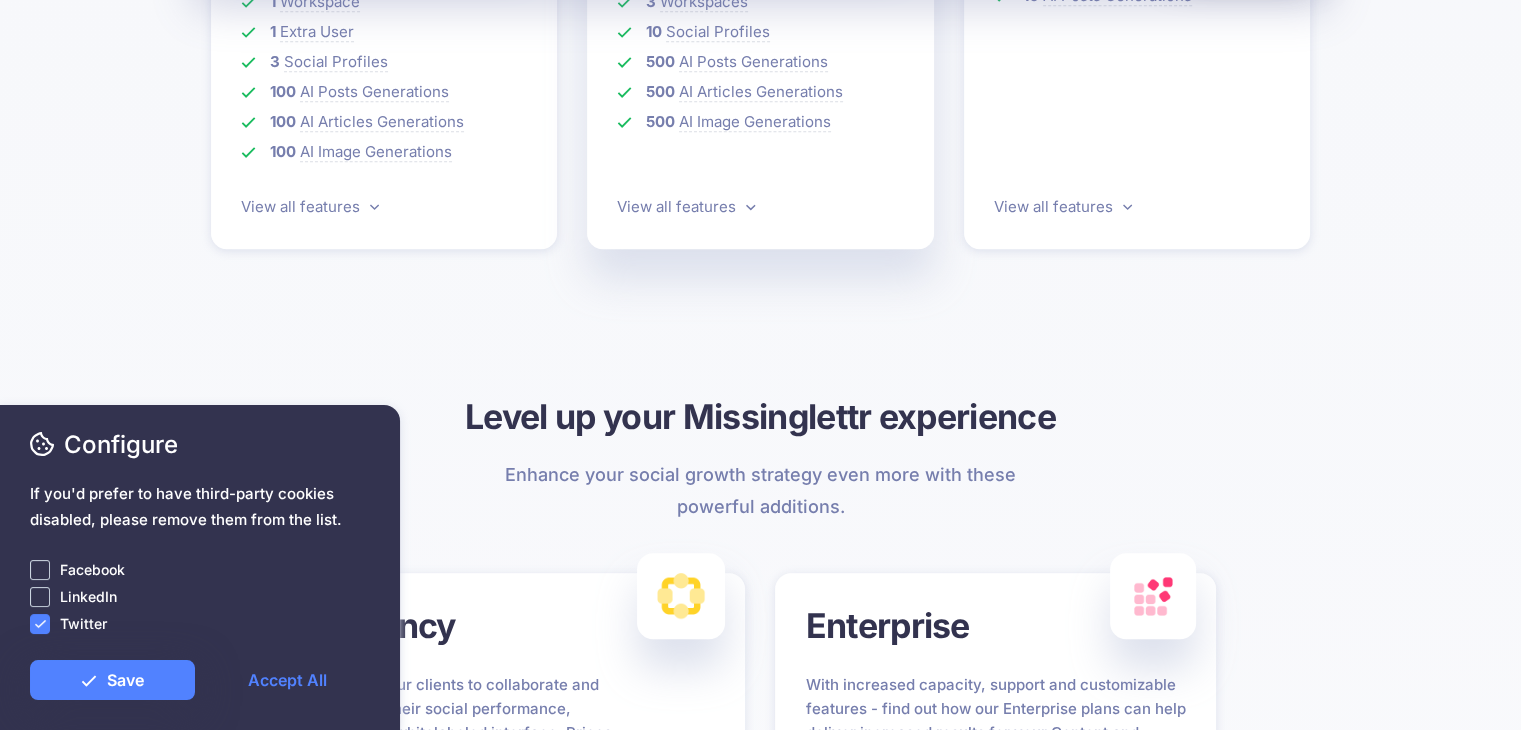 click at bounding box center (40, 624) 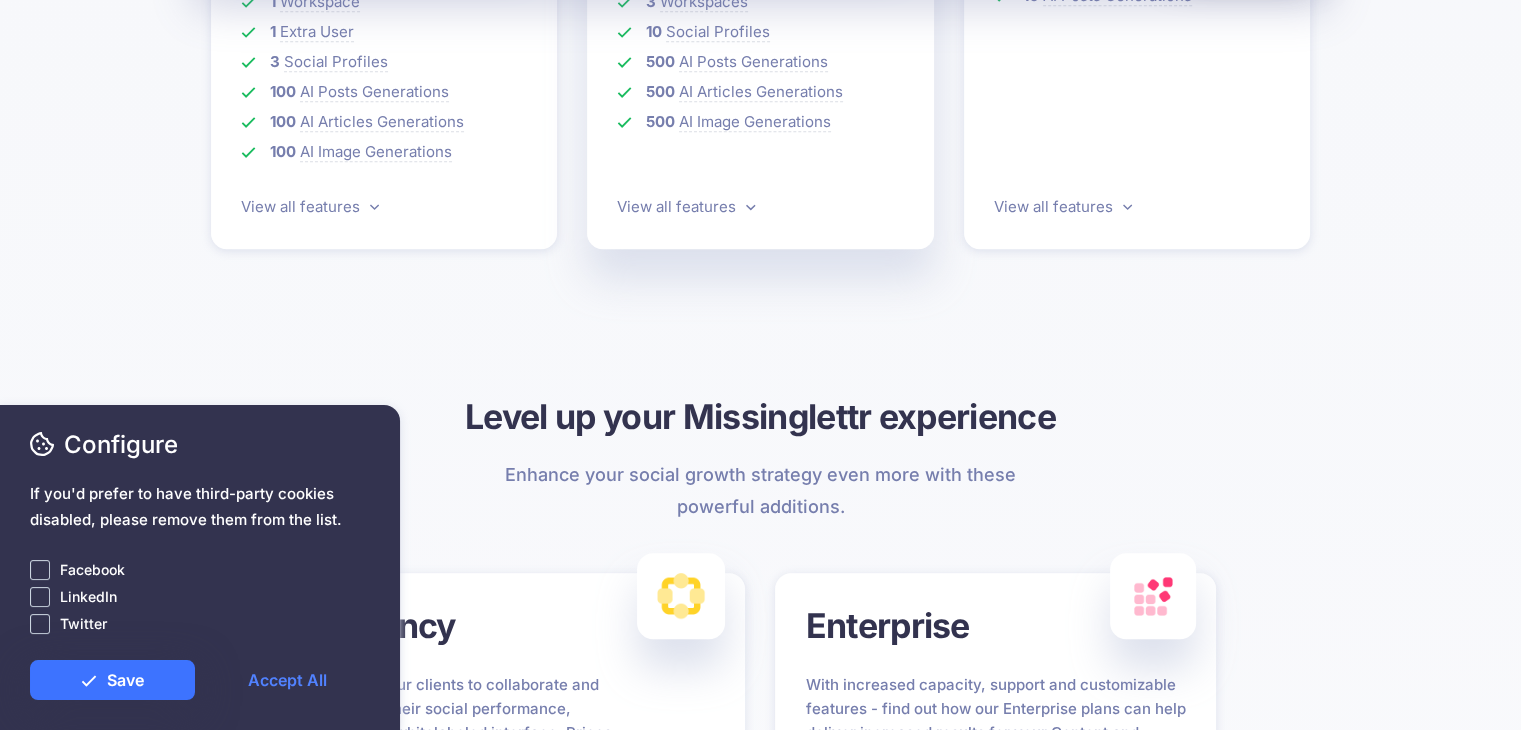 click on "Save" at bounding box center [112, 680] 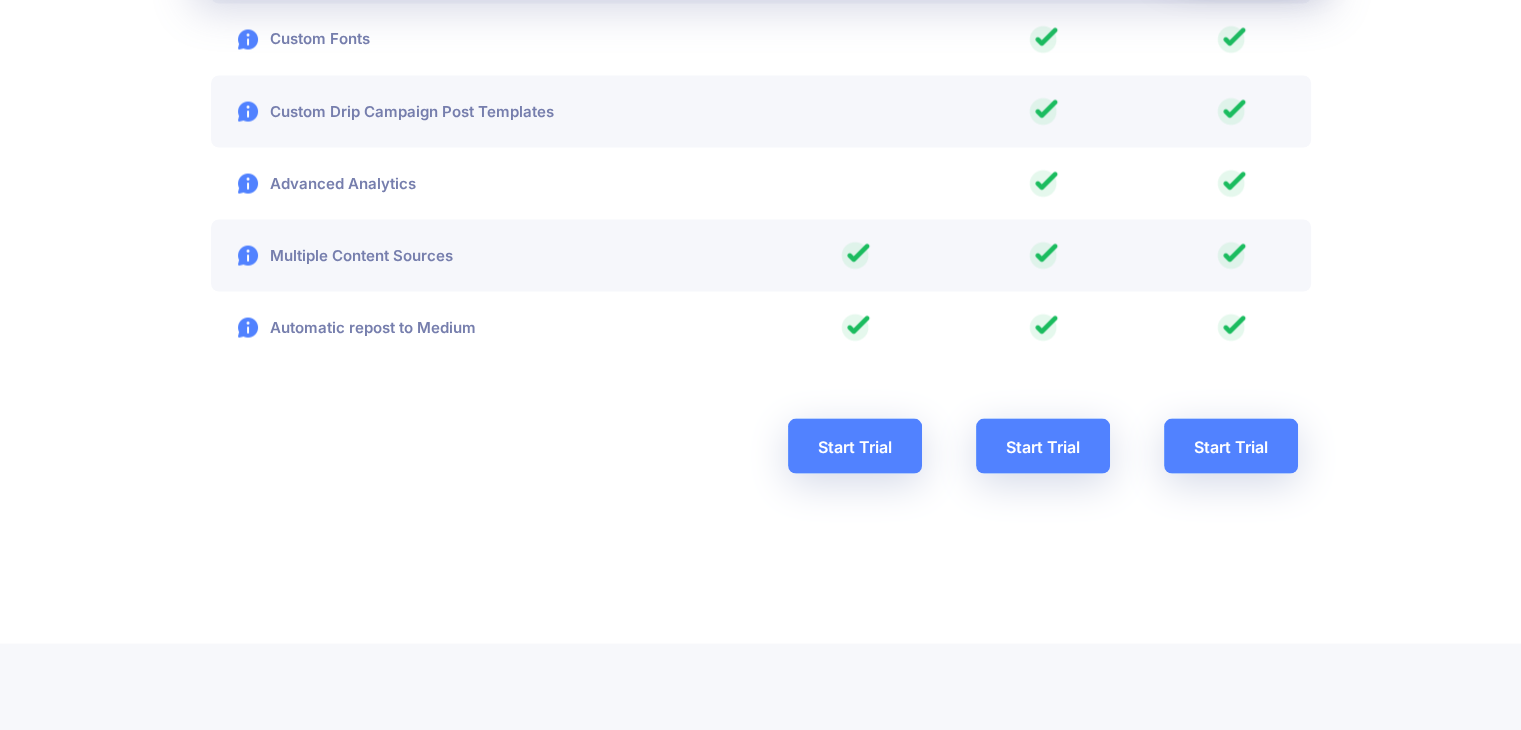 scroll, scrollTop: 3711, scrollLeft: 0, axis: vertical 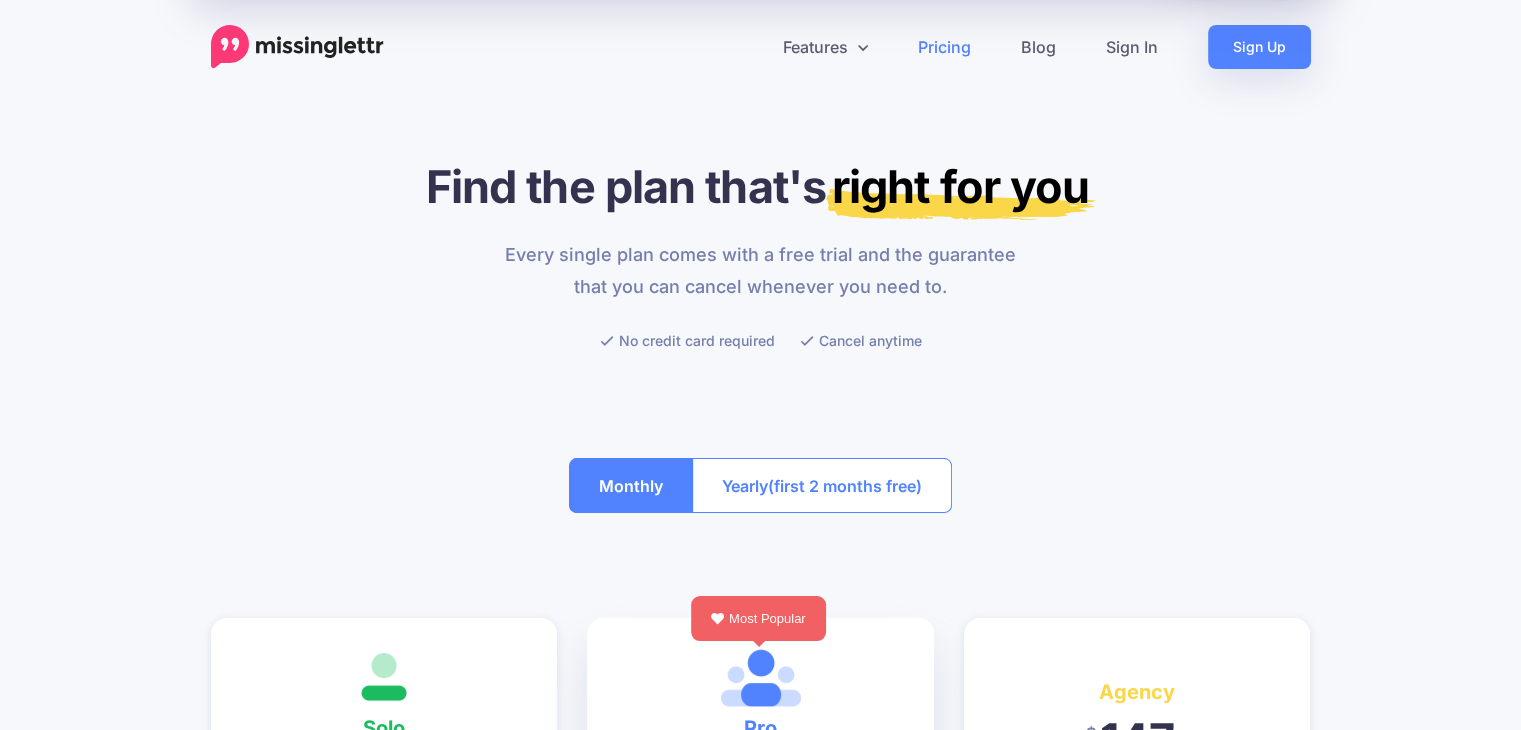 click at bounding box center [297, 47] 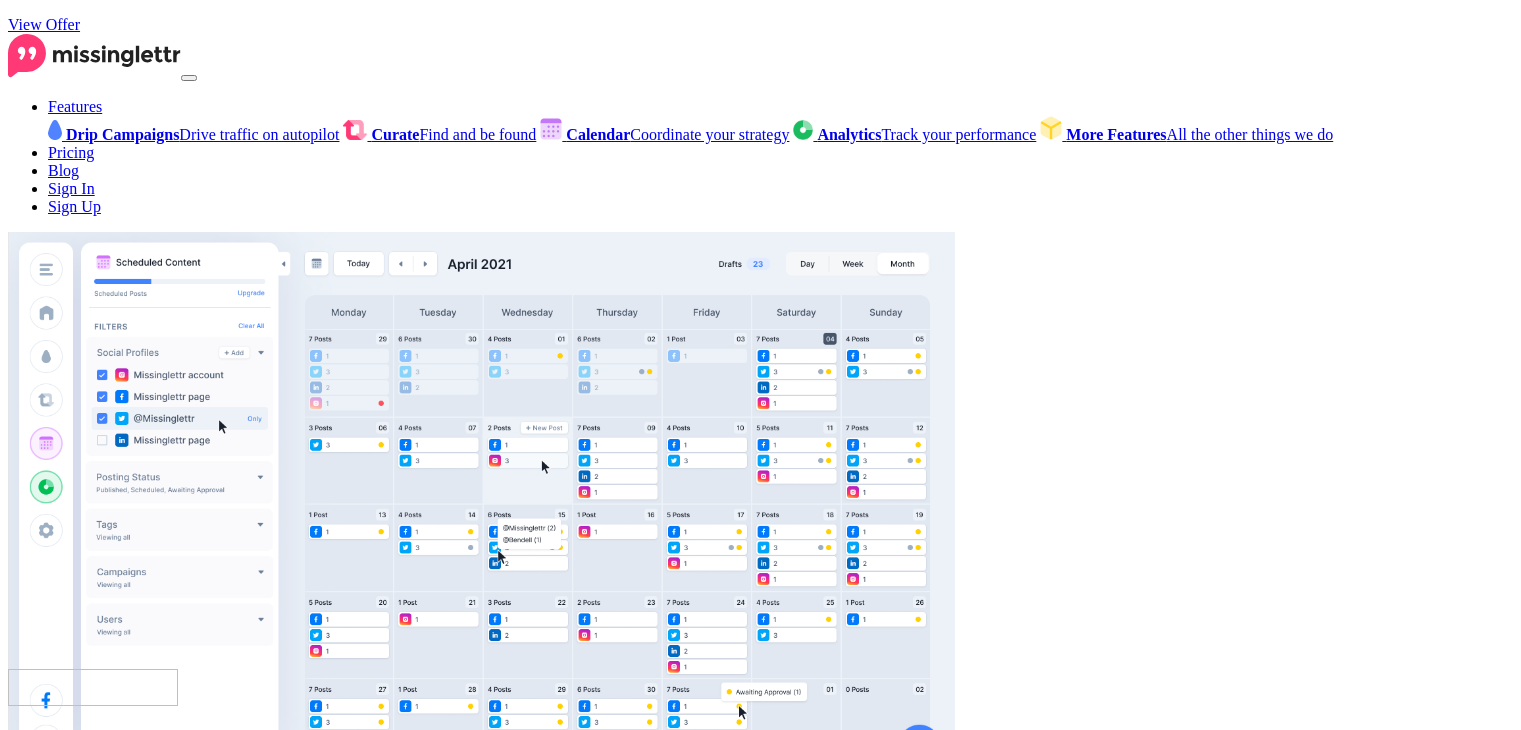 scroll, scrollTop: 0, scrollLeft: 0, axis: both 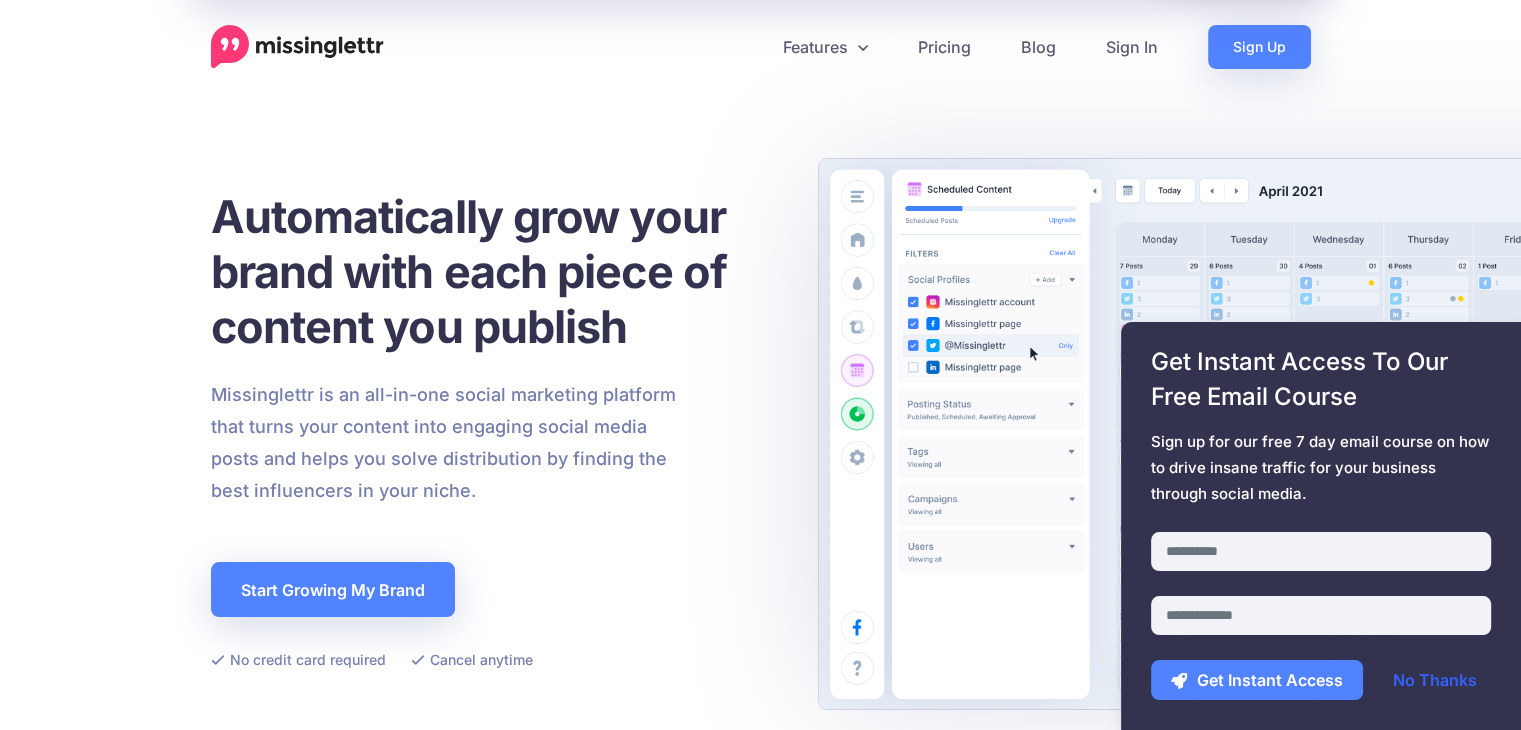 click on "No Thanks" at bounding box center (1435, 680) 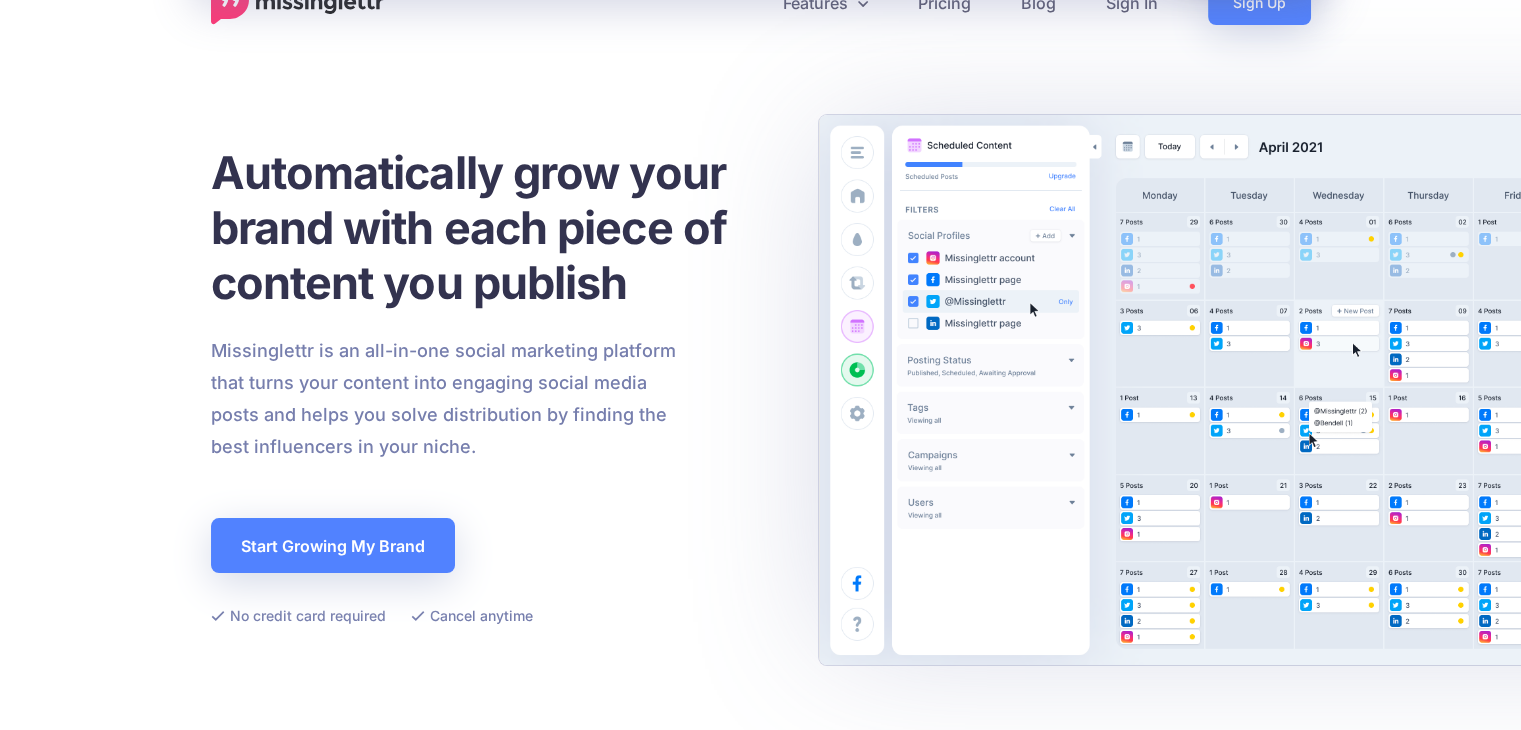 scroll, scrollTop: 0, scrollLeft: 0, axis: both 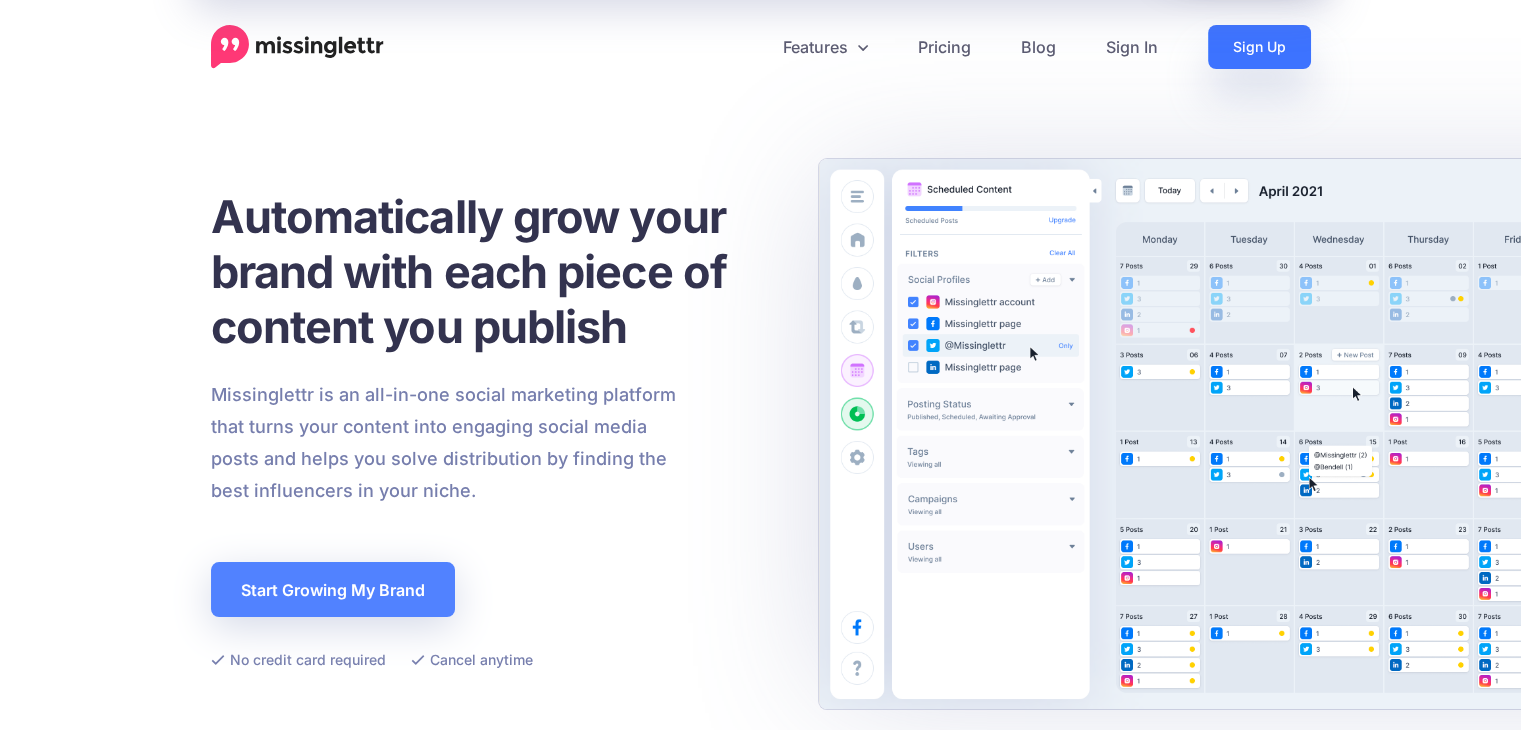 click on "Sign Up" at bounding box center (1259, 47) 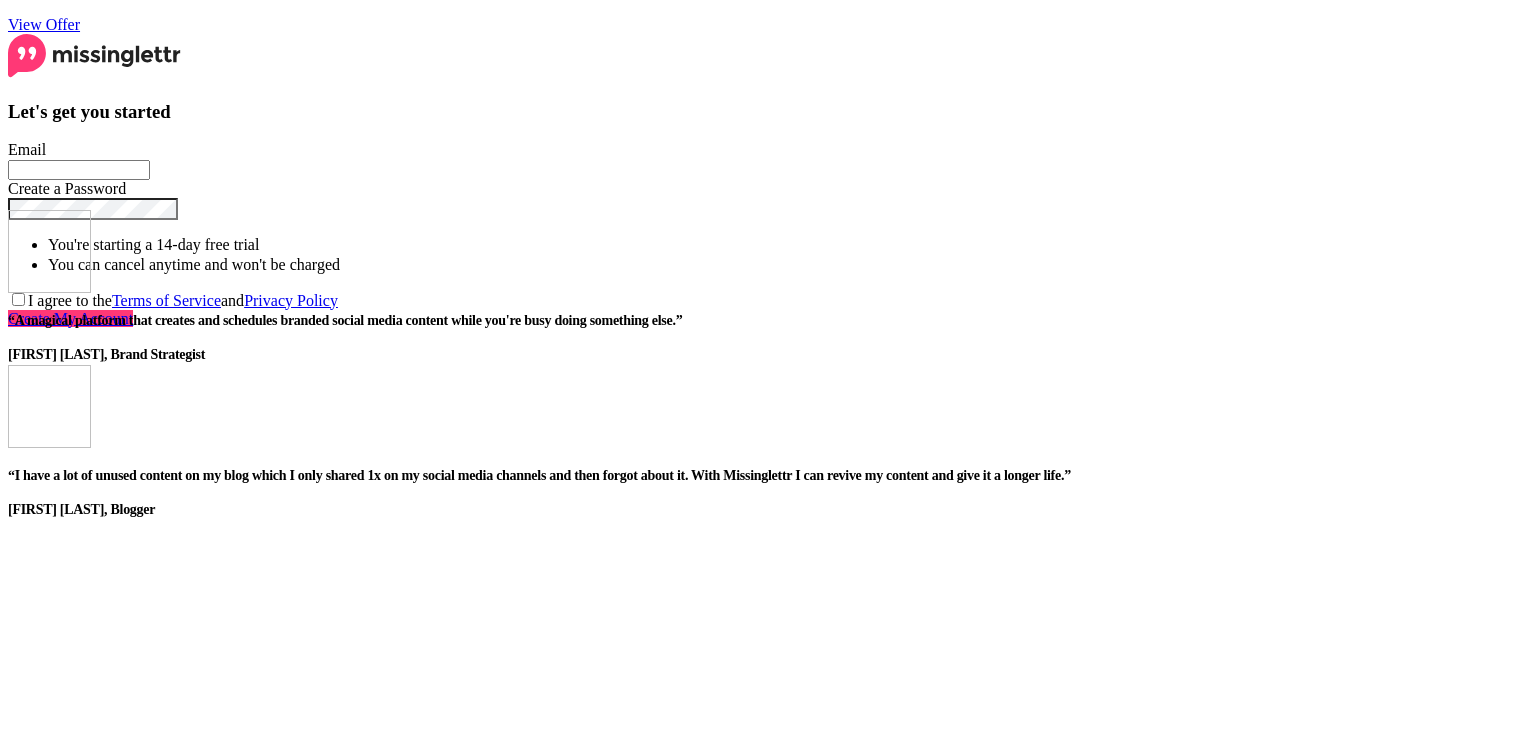 scroll, scrollTop: 0, scrollLeft: 0, axis: both 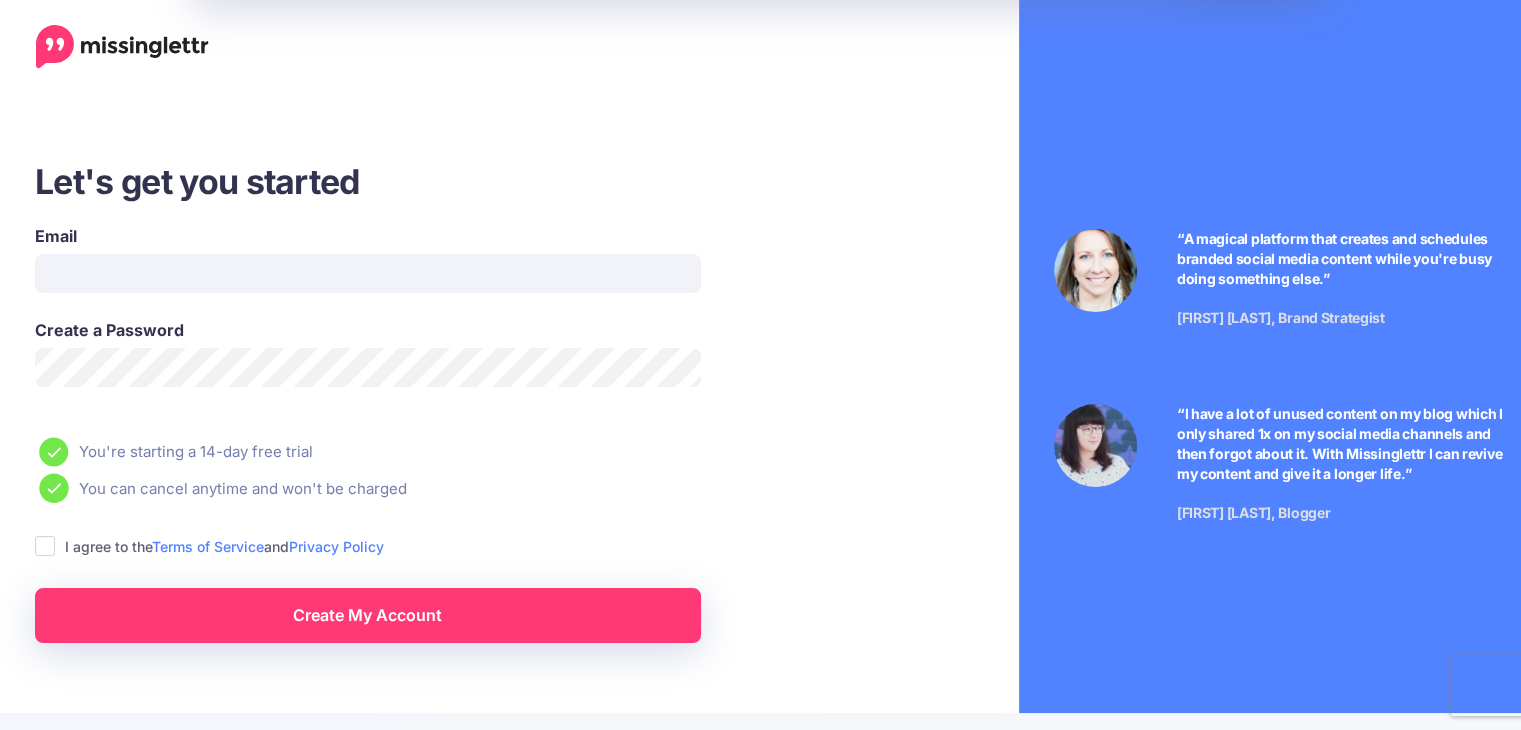 click on "You can cancel anytime and won't be charged" at bounding box center [437, 488] 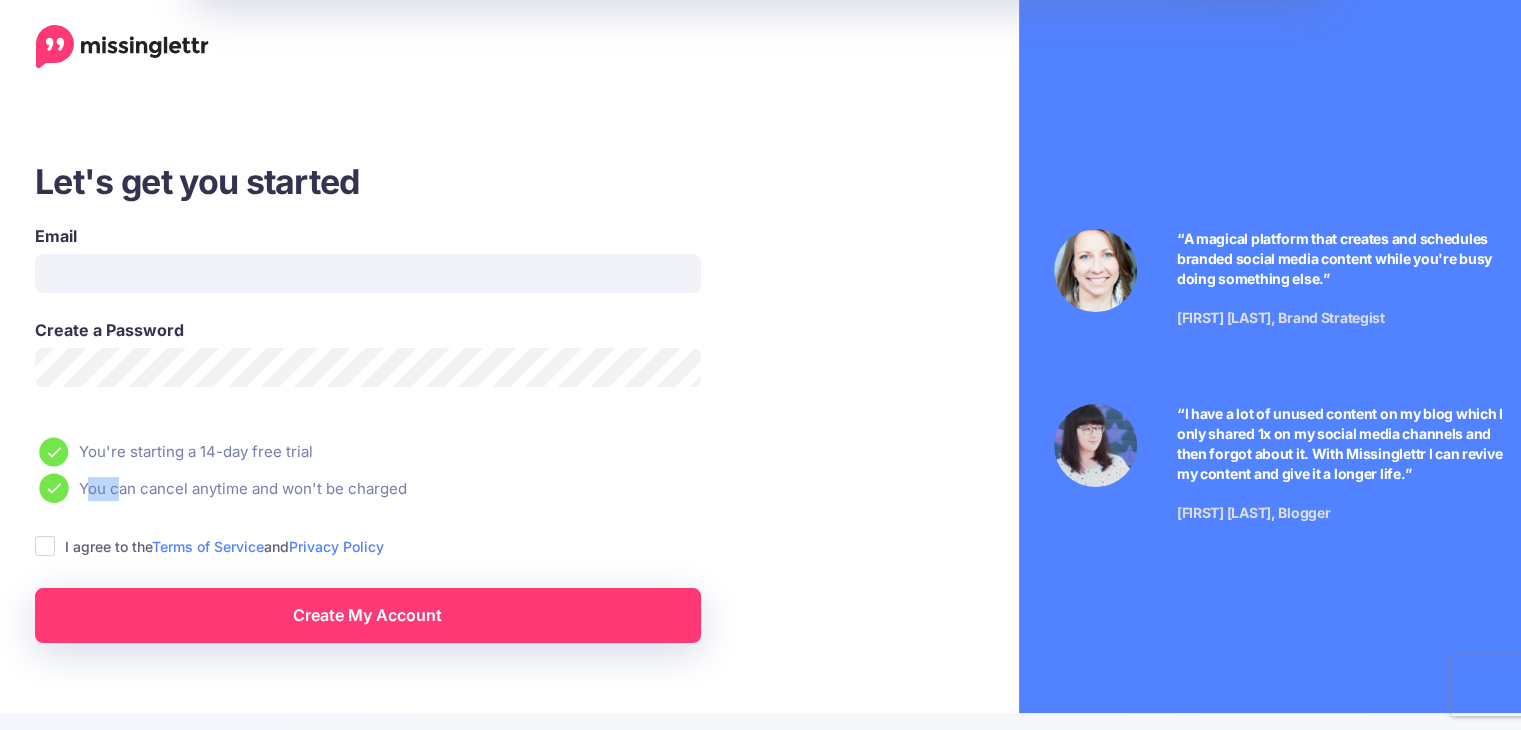 click on "You can cancel anytime and won't be charged" at bounding box center (437, 488) 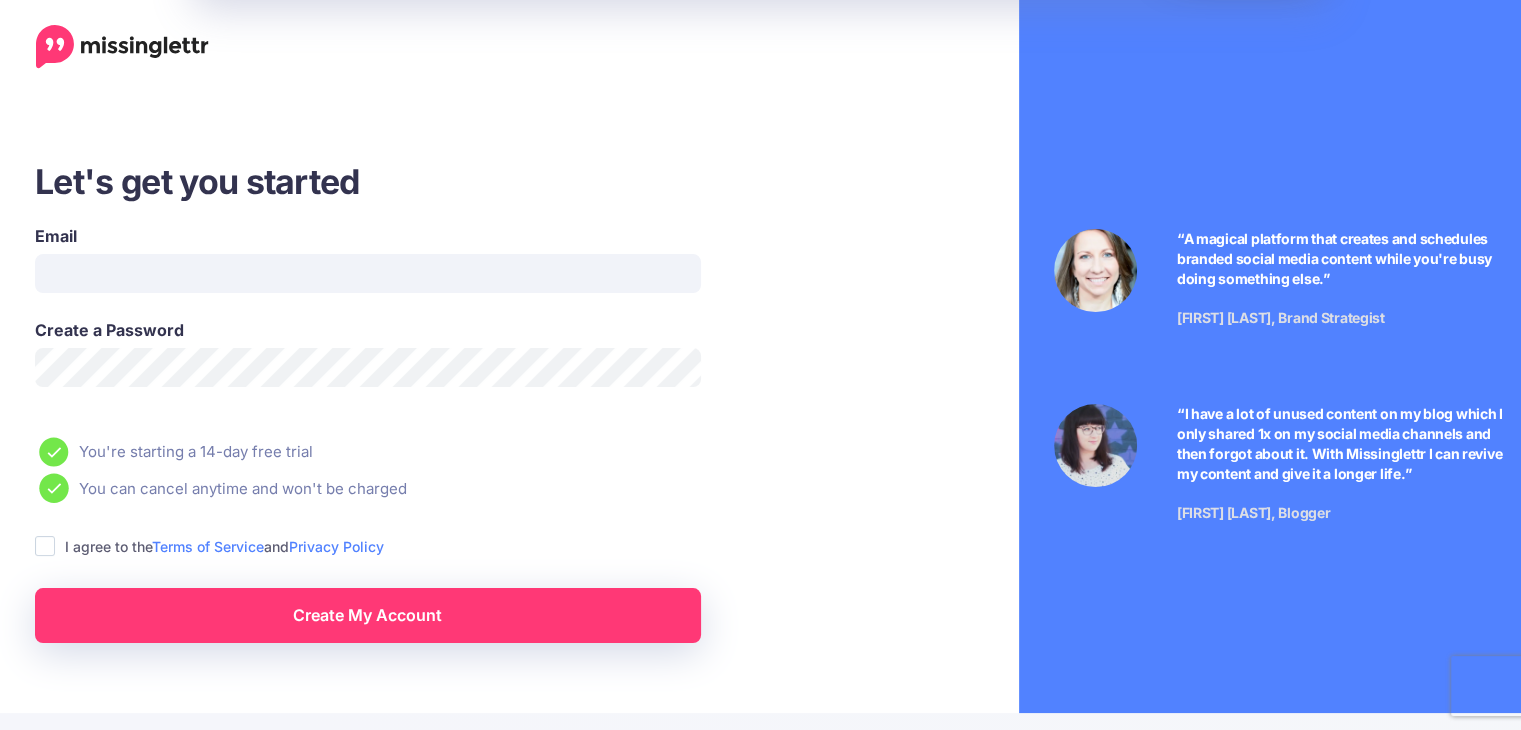 click on "You're starting a 14-day free trial" at bounding box center [437, 452] 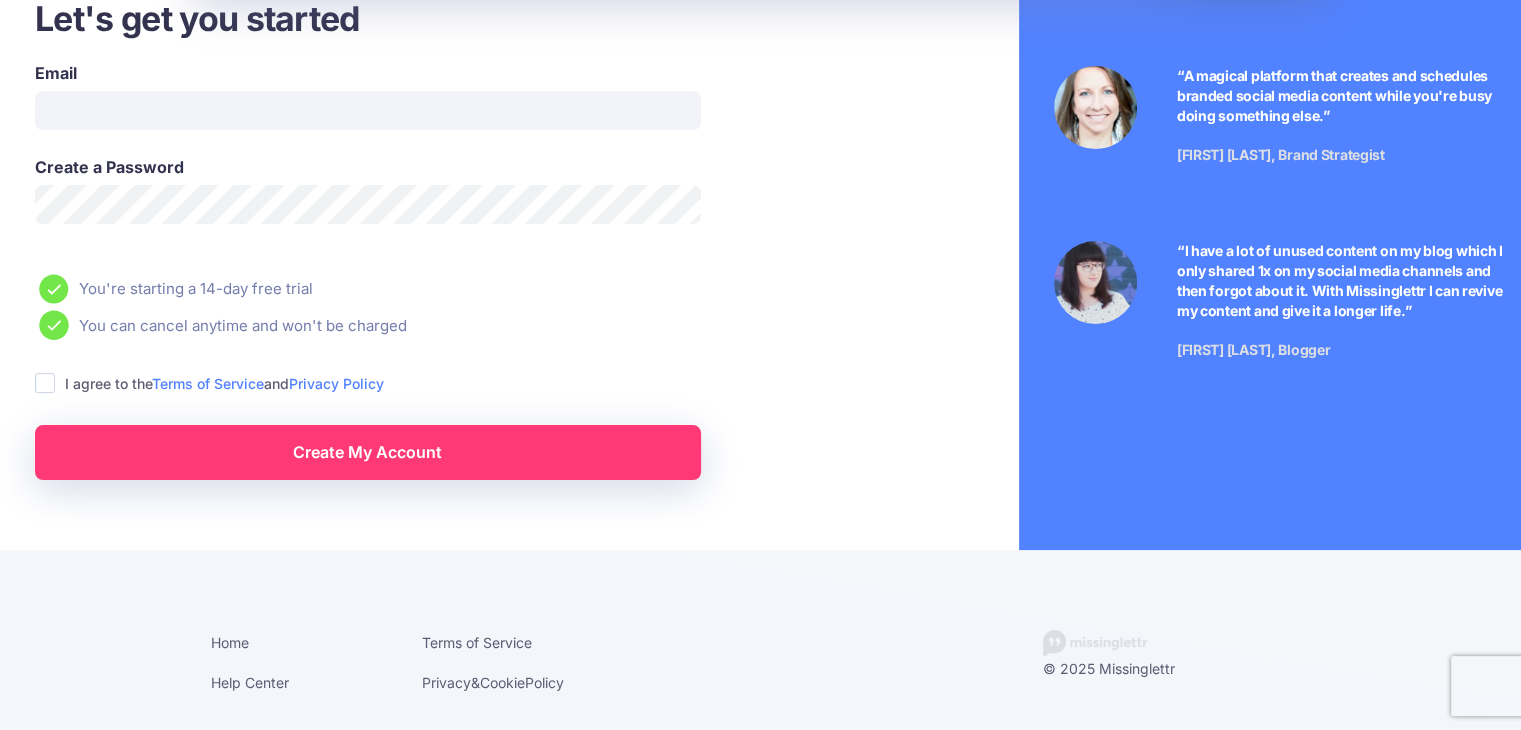 scroll, scrollTop: 0, scrollLeft: 0, axis: both 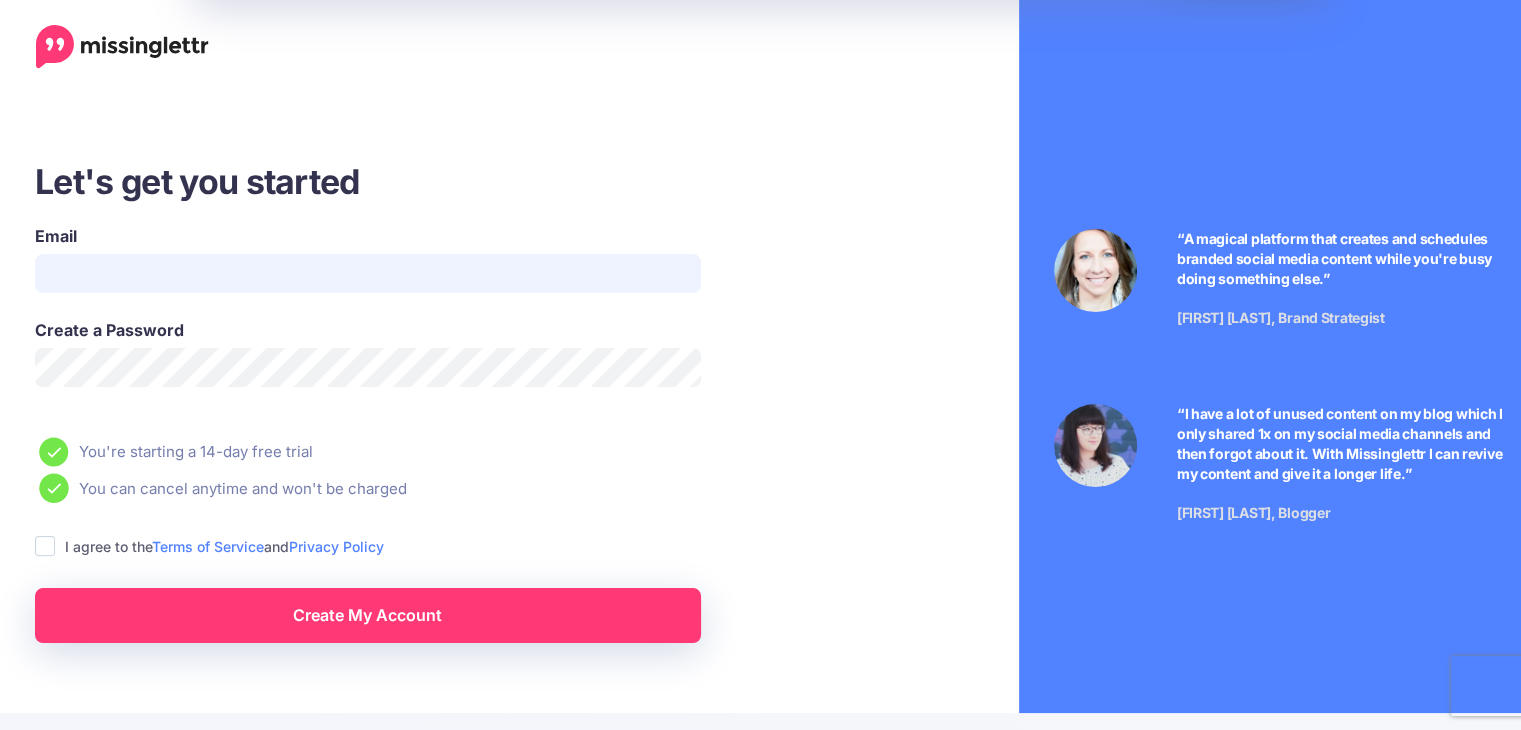 click on "Email" at bounding box center [368, 273] 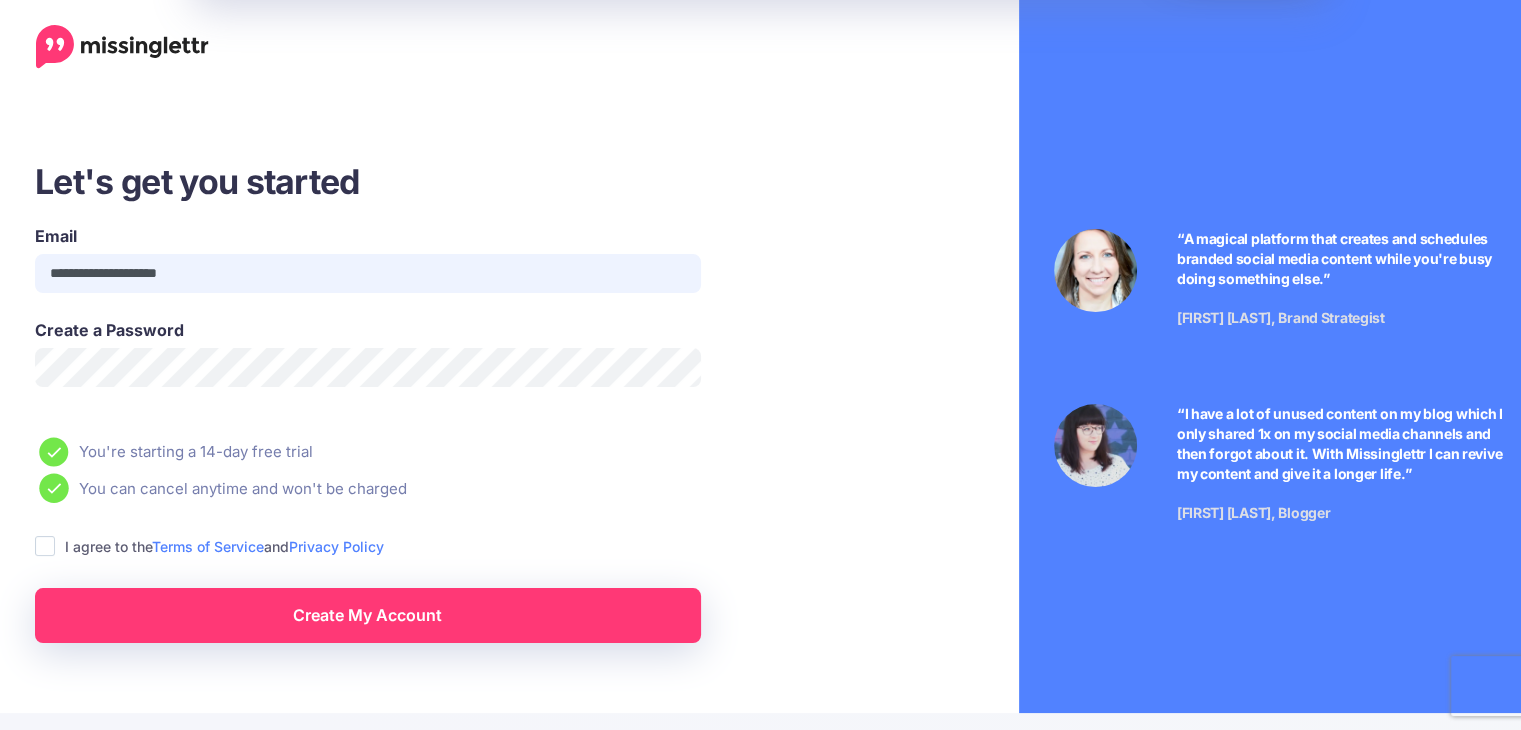 type on "**********" 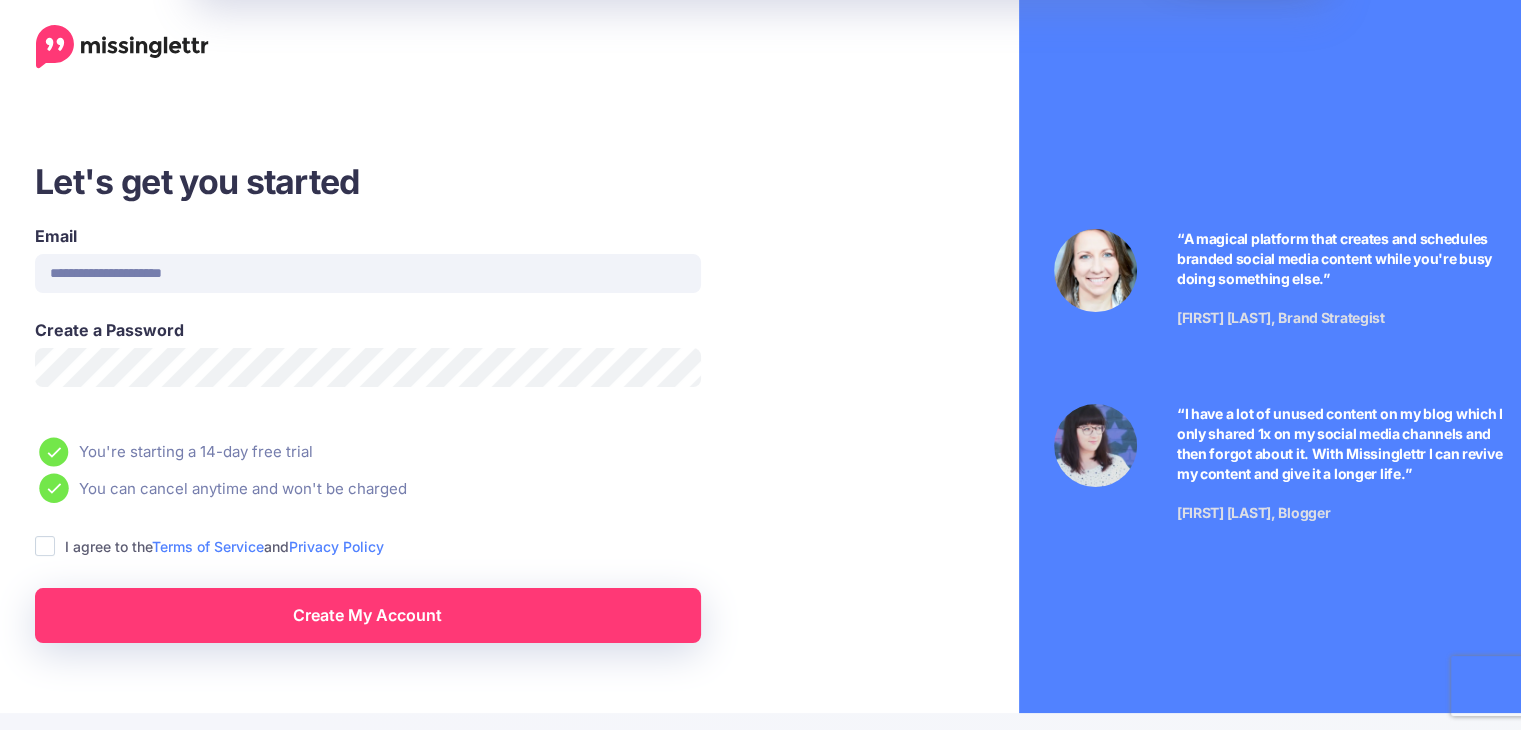 click at bounding box center [45, 546] 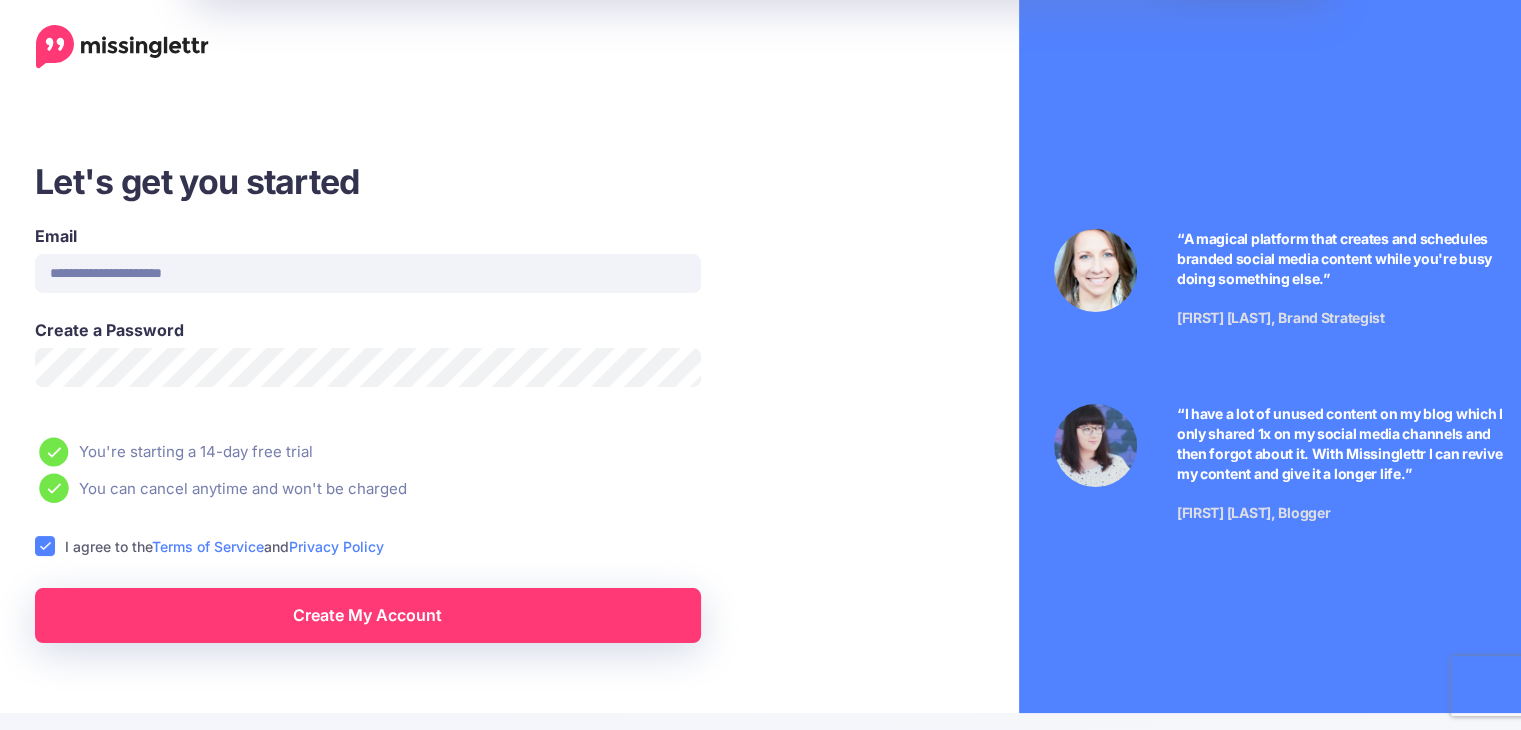 click on "Create My Account" at bounding box center [368, 615] 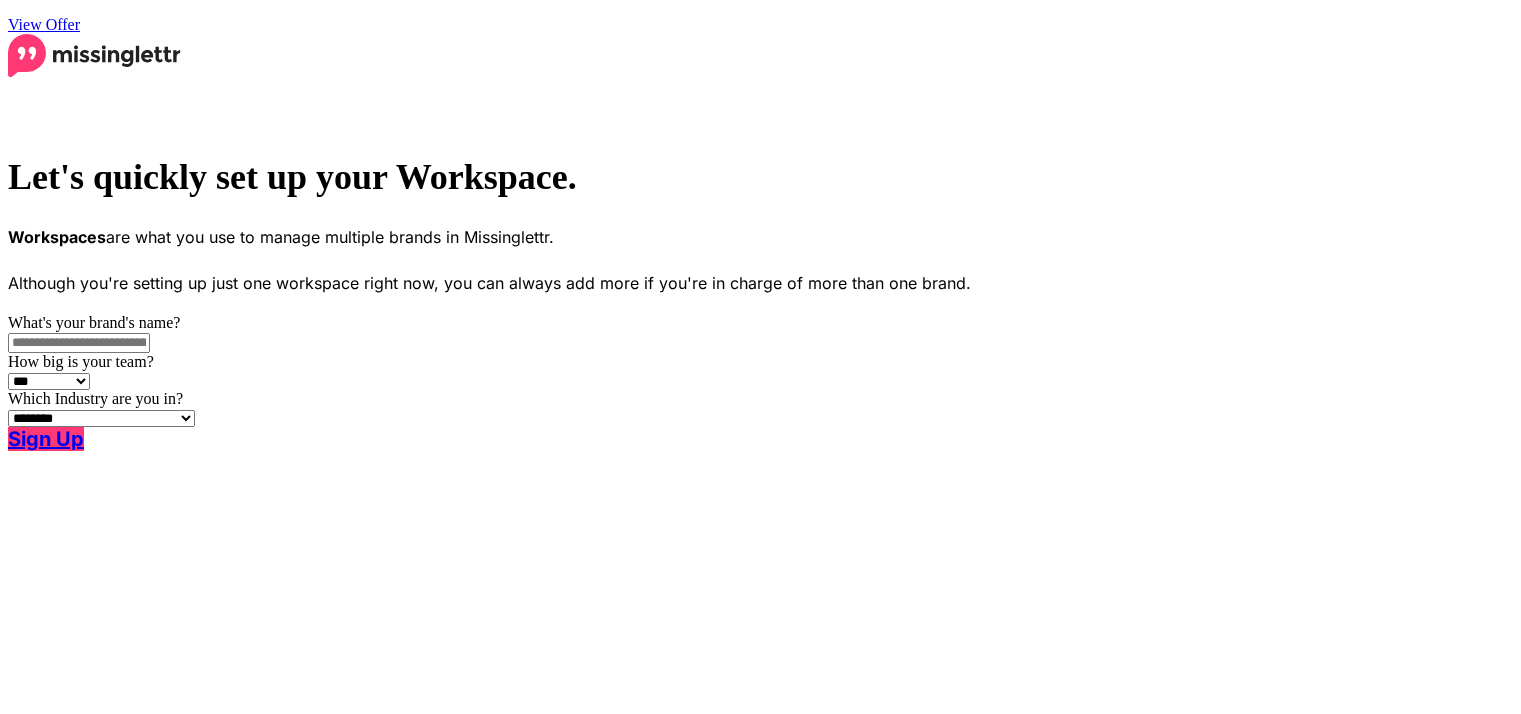scroll, scrollTop: 0, scrollLeft: 0, axis: both 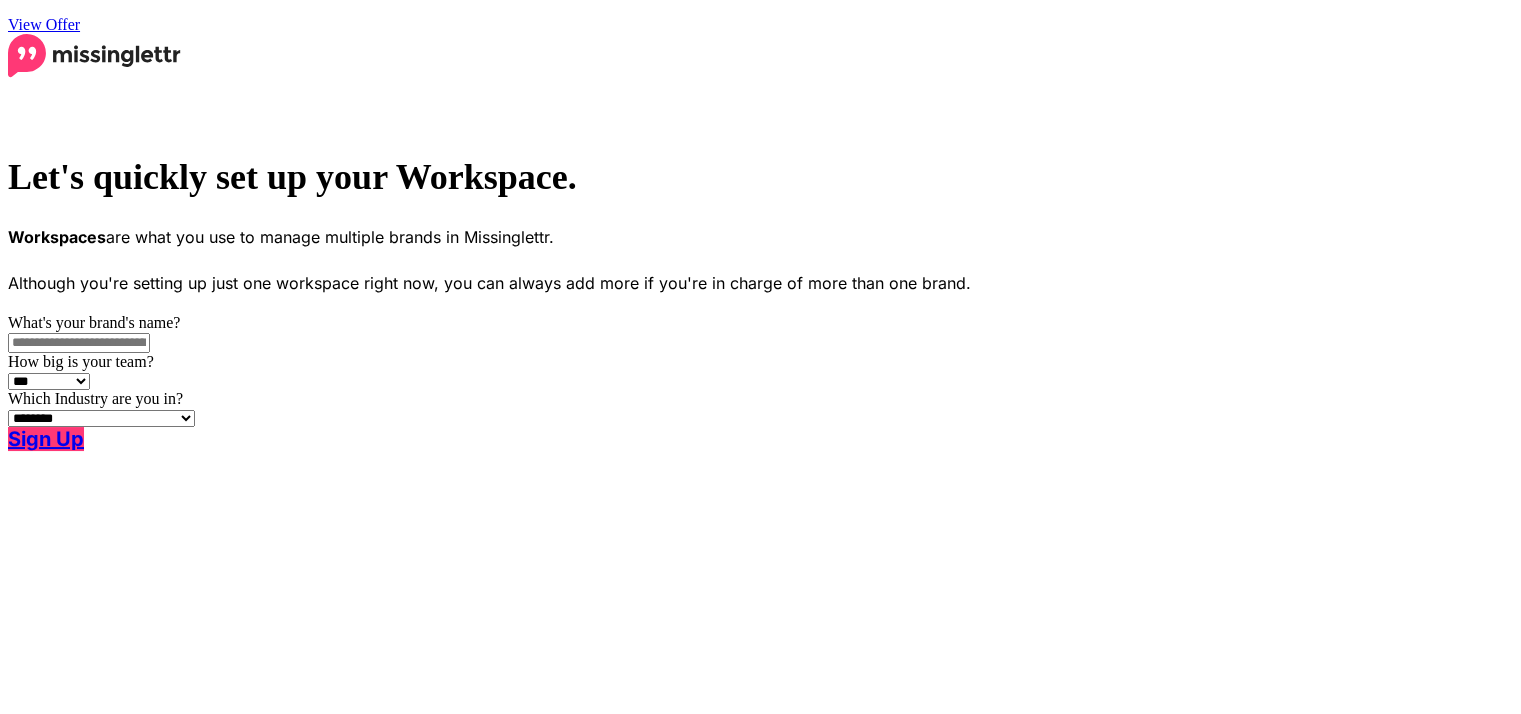 click on "What's your brand's name?" at bounding box center [79, 343] 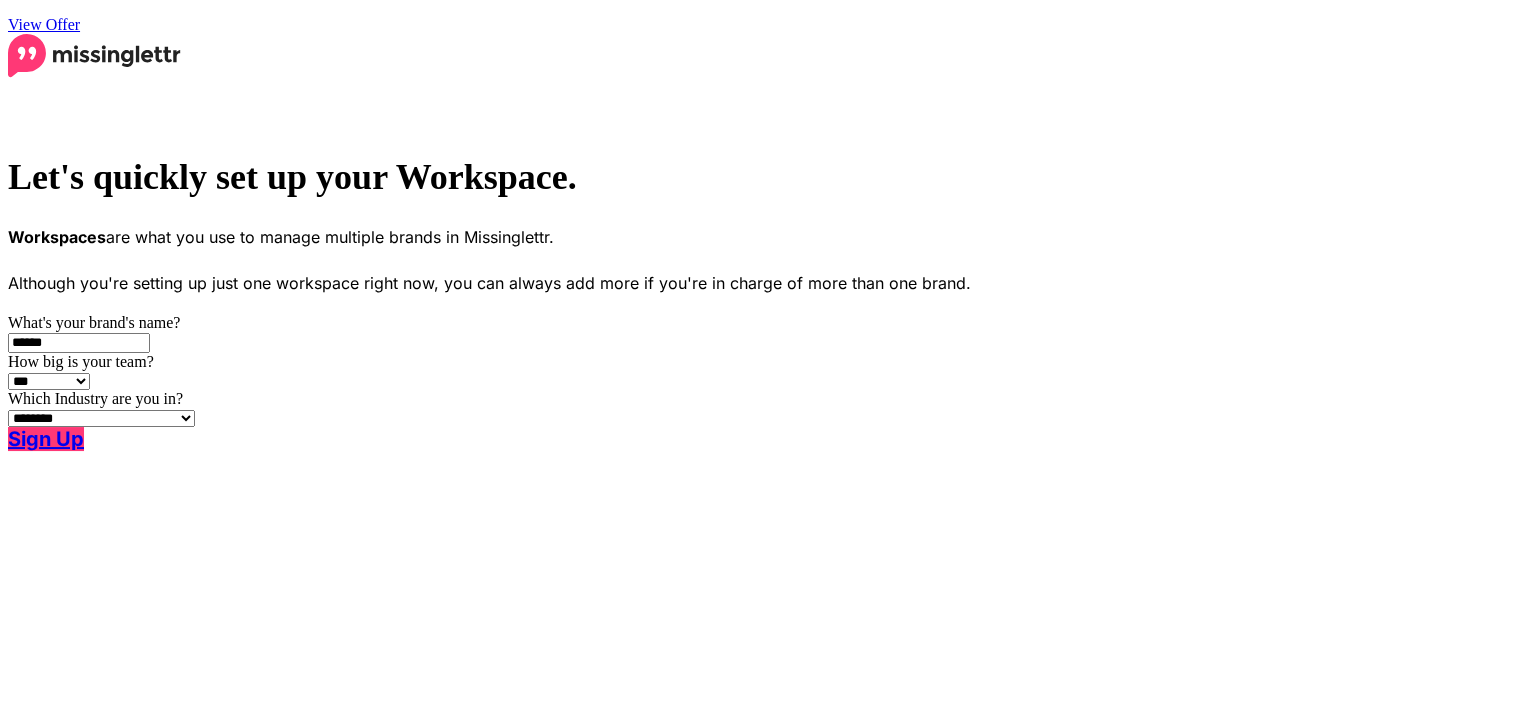 type on "******" 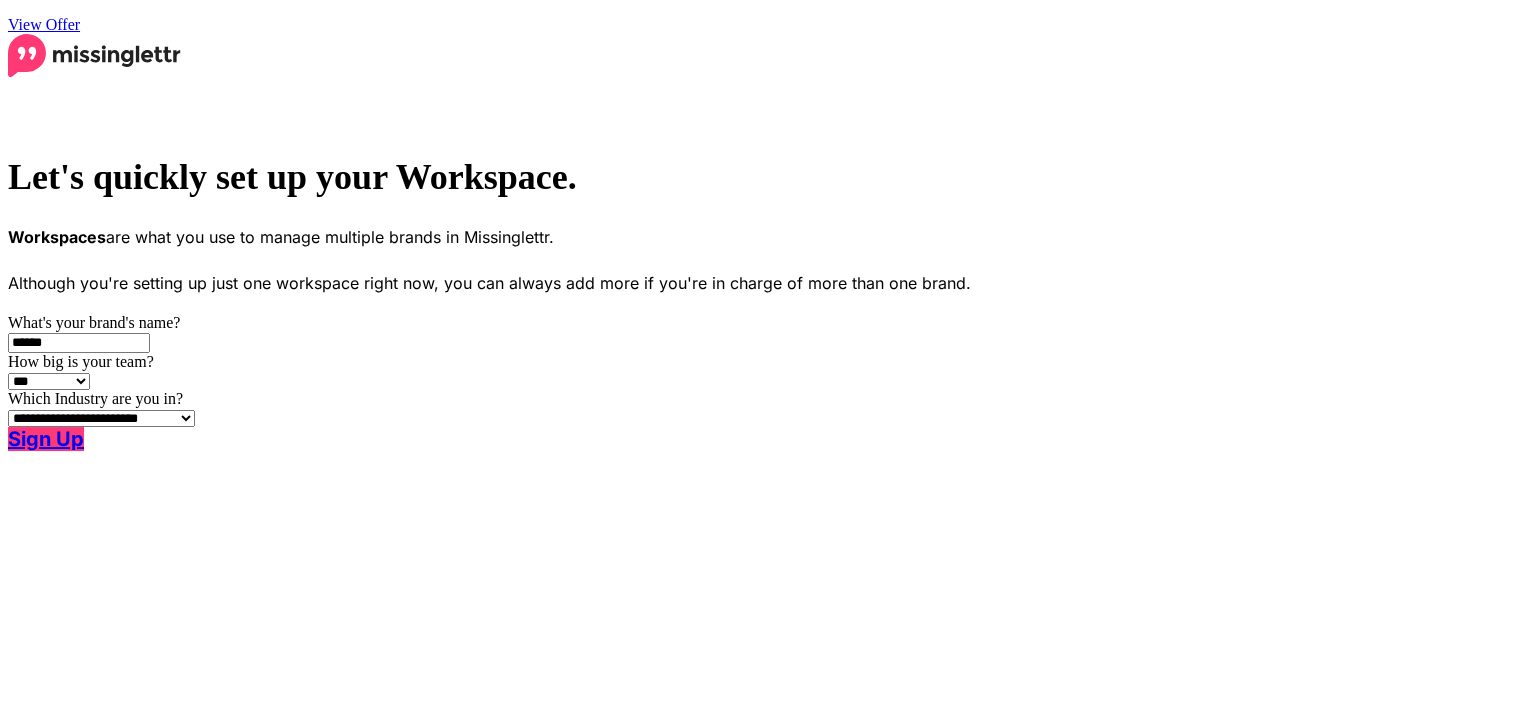 click on "**********" at bounding box center [101, 418] 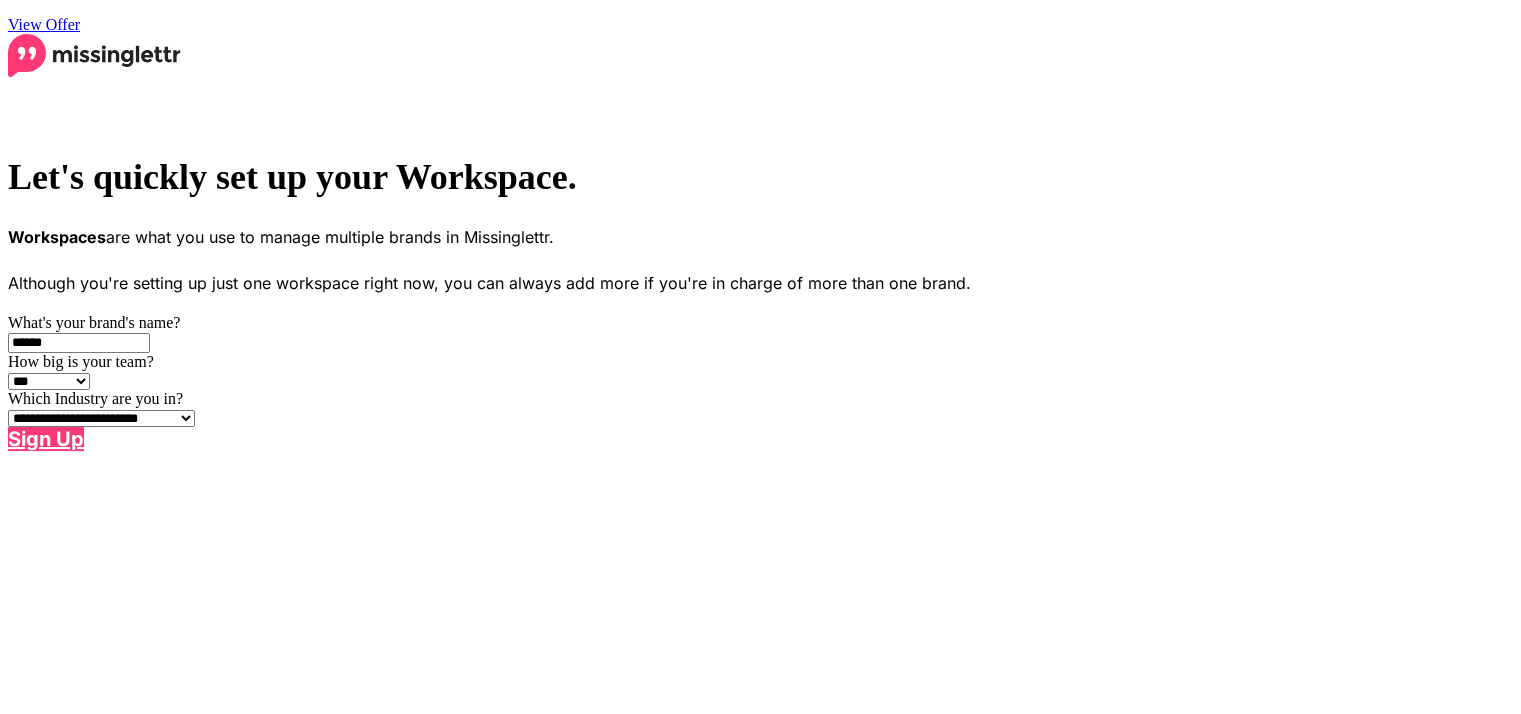 click on "Sign Up" at bounding box center [46, 439] 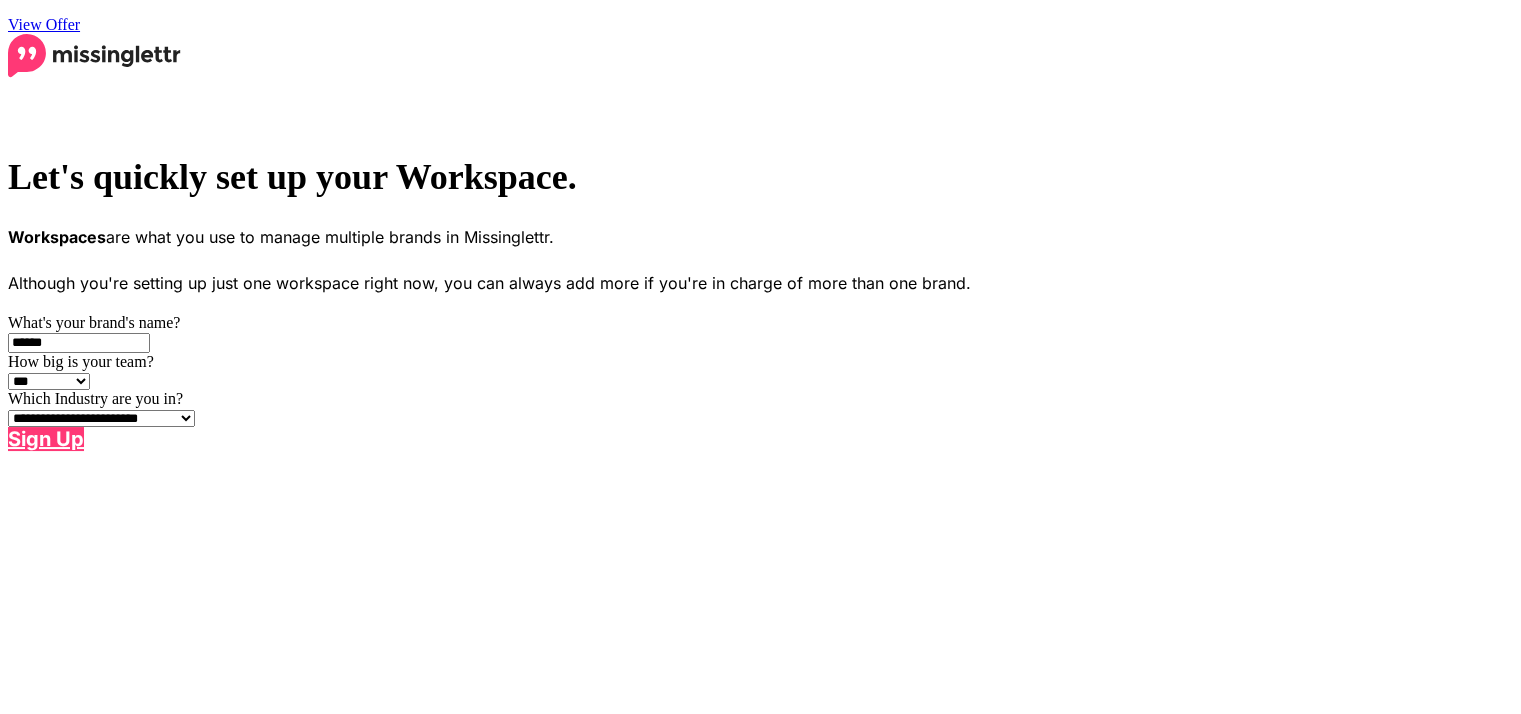 click on "Sign Up" at bounding box center (46, 439) 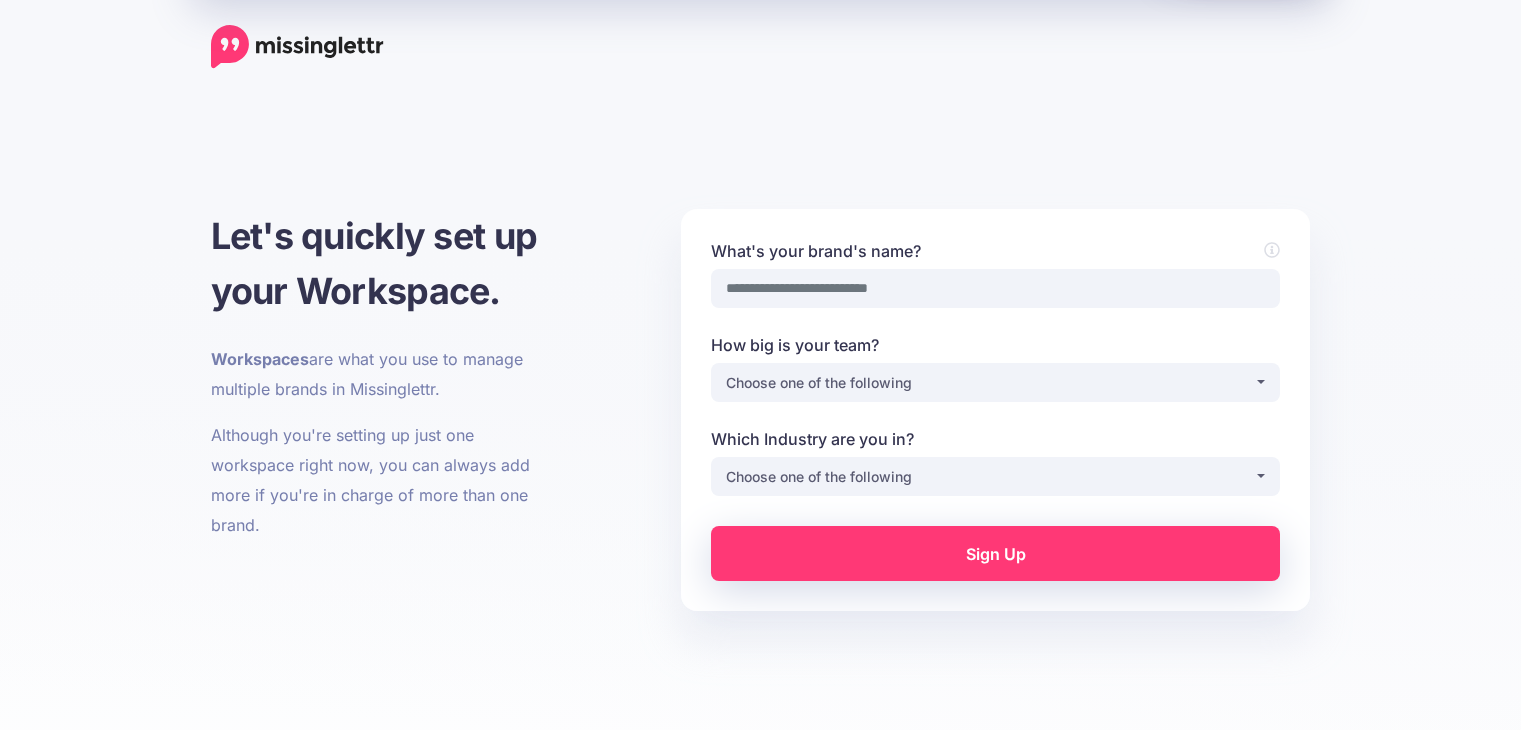scroll, scrollTop: 0, scrollLeft: 0, axis: both 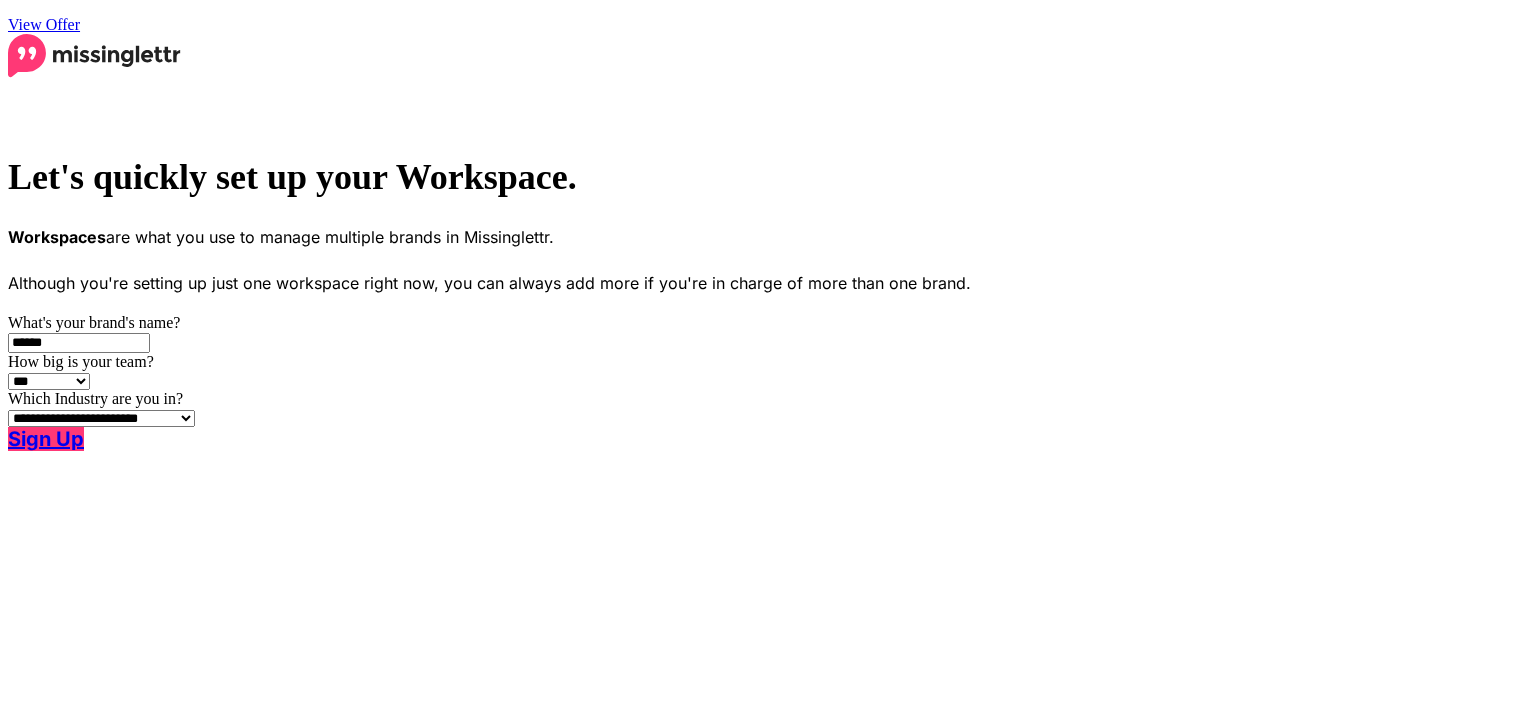 select on "*" 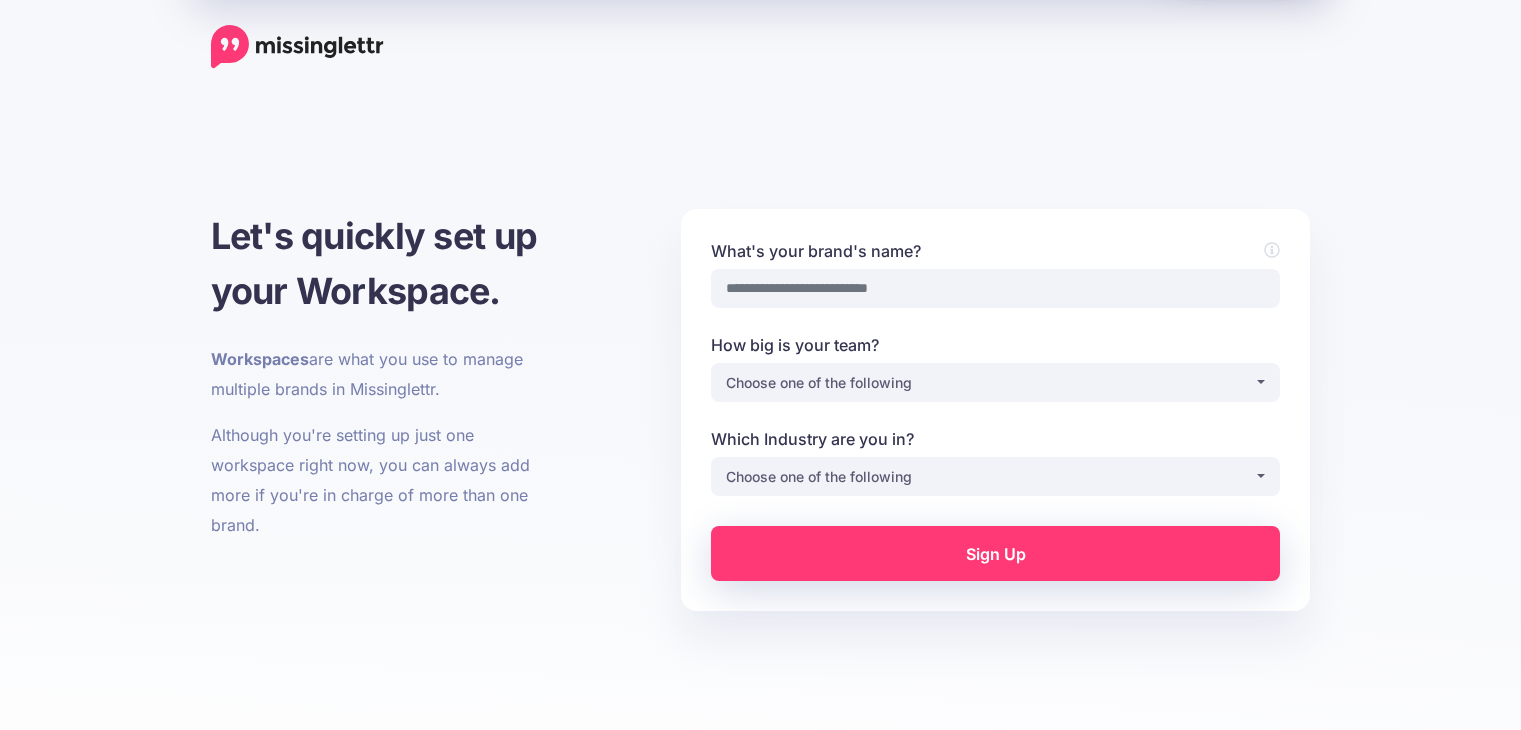 scroll, scrollTop: 0, scrollLeft: 0, axis: both 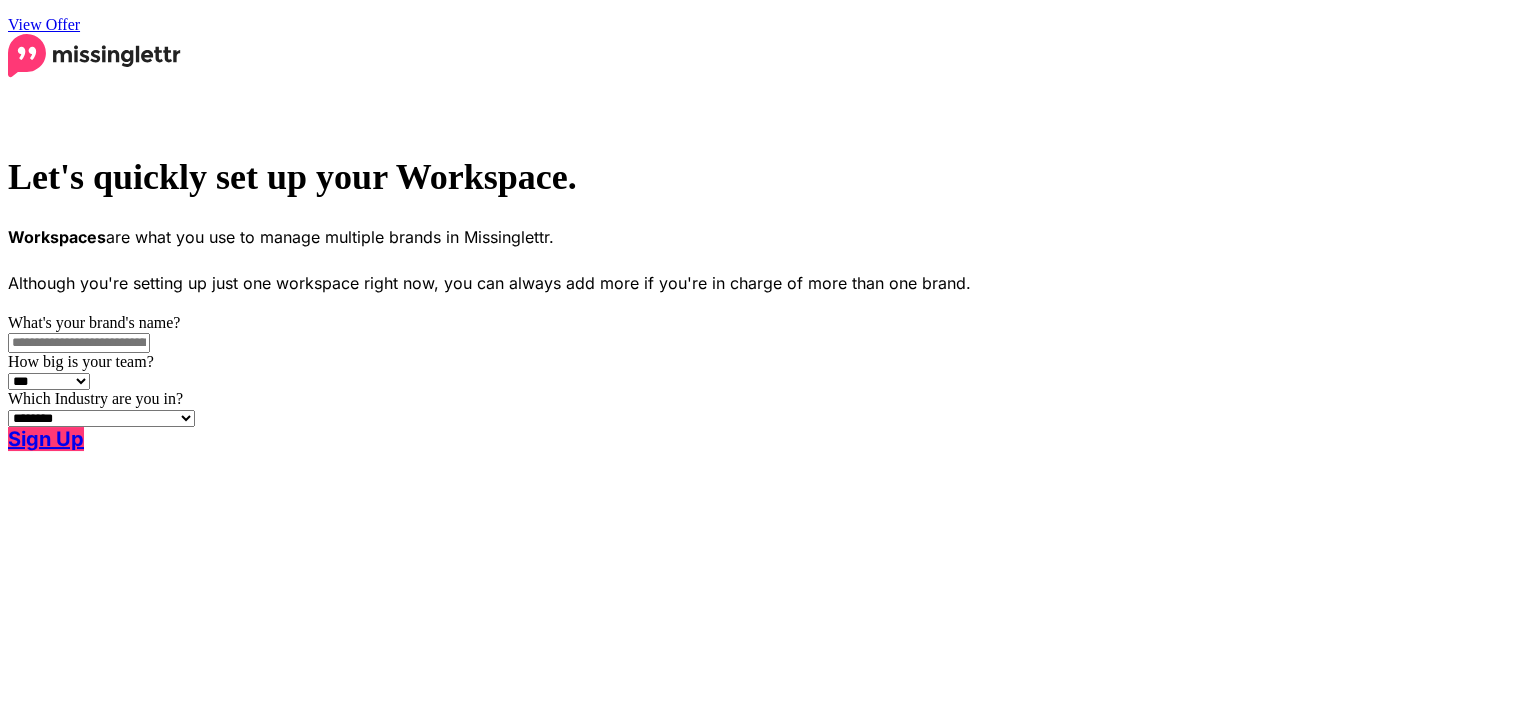 click on "View Offer" at bounding box center (44, 24) 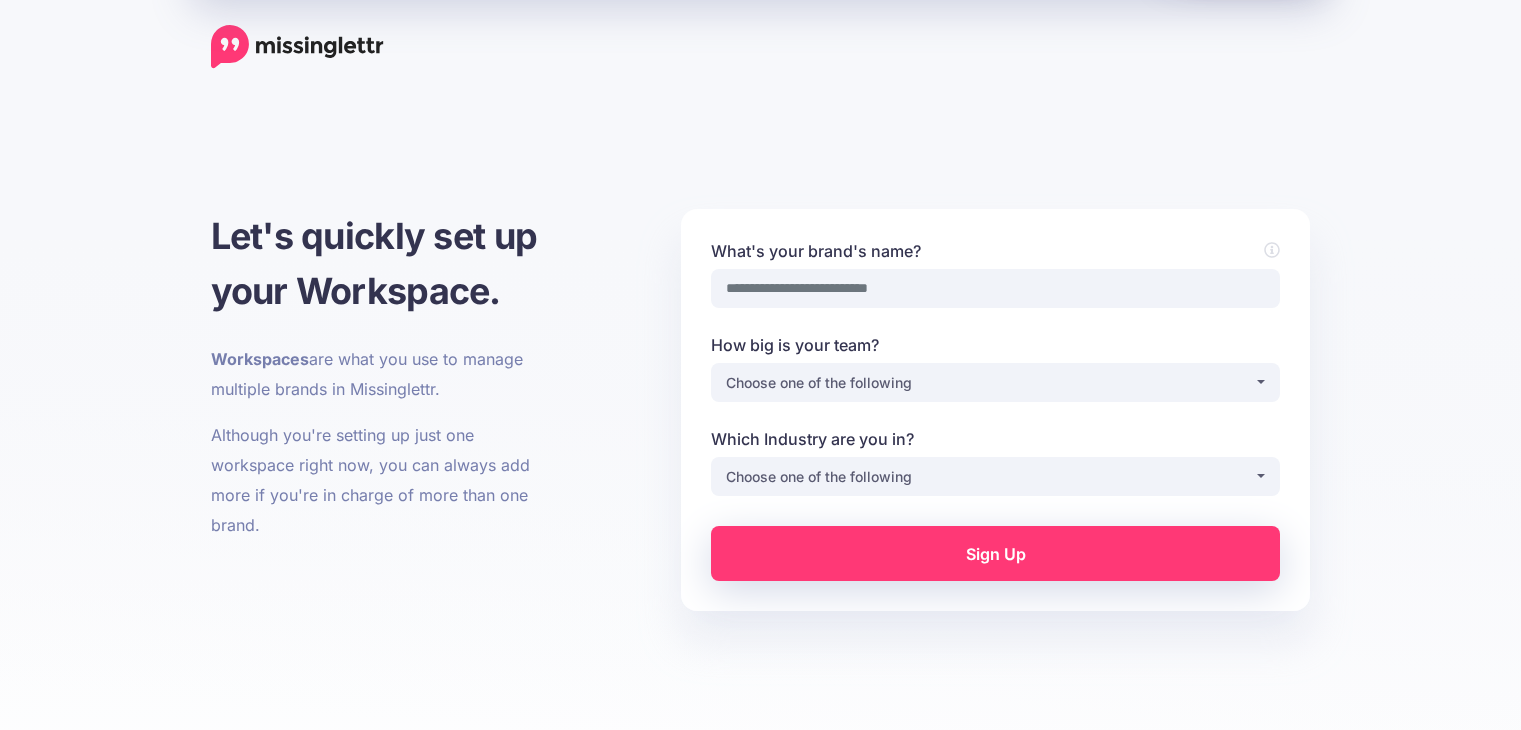 scroll, scrollTop: 0, scrollLeft: 0, axis: both 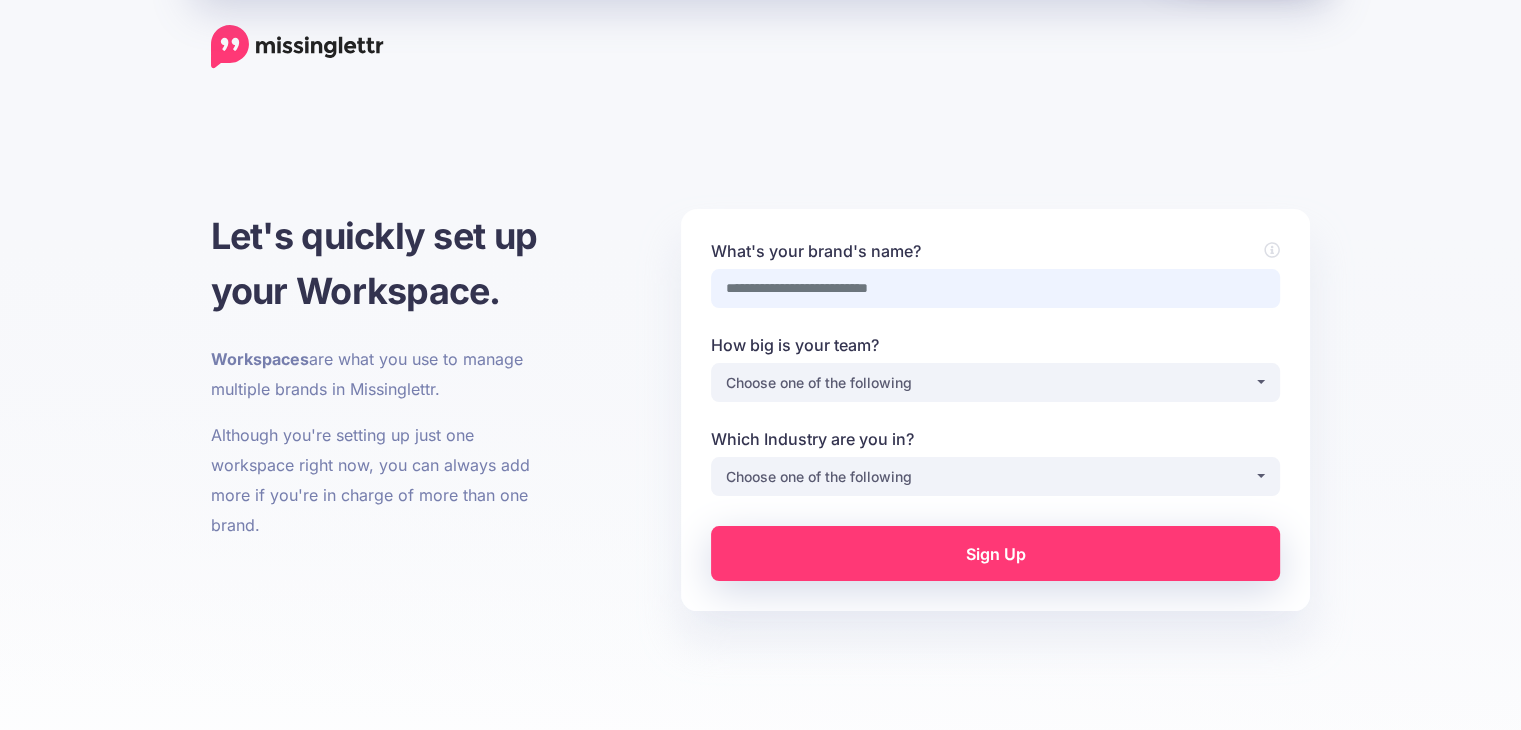 click on "What's your brand's name?" at bounding box center [995, 288] 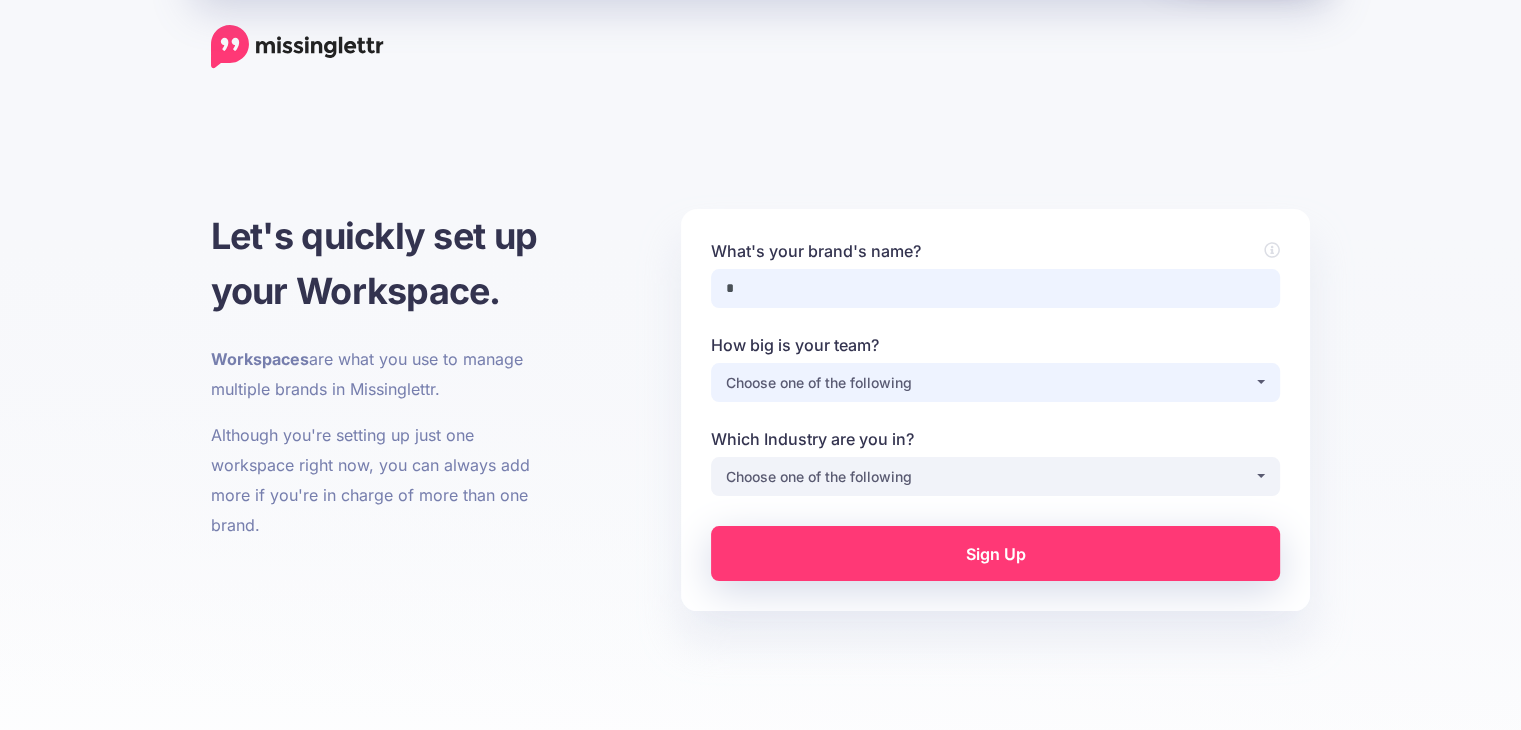 type on "*" 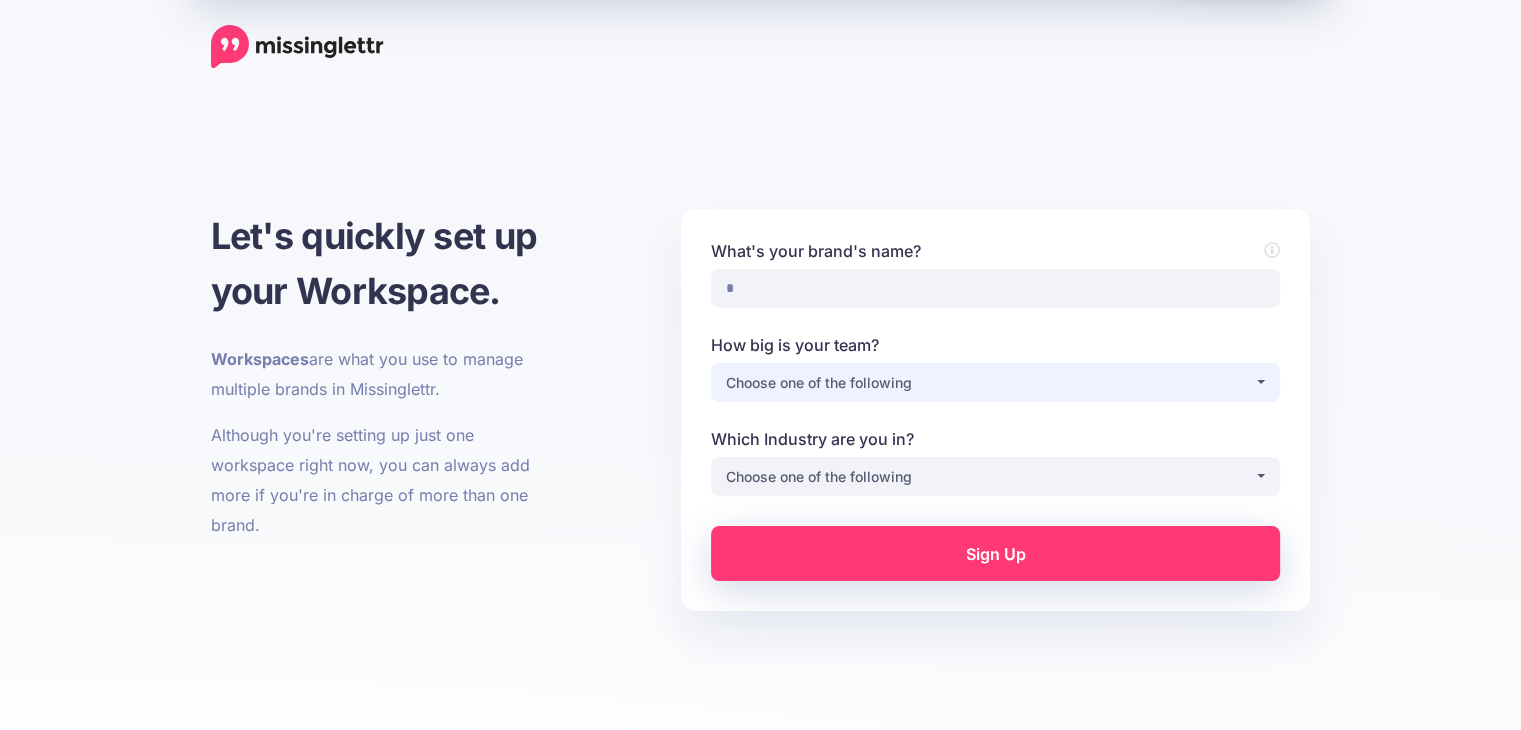click on "Choose one of the following" at bounding box center [990, 383] 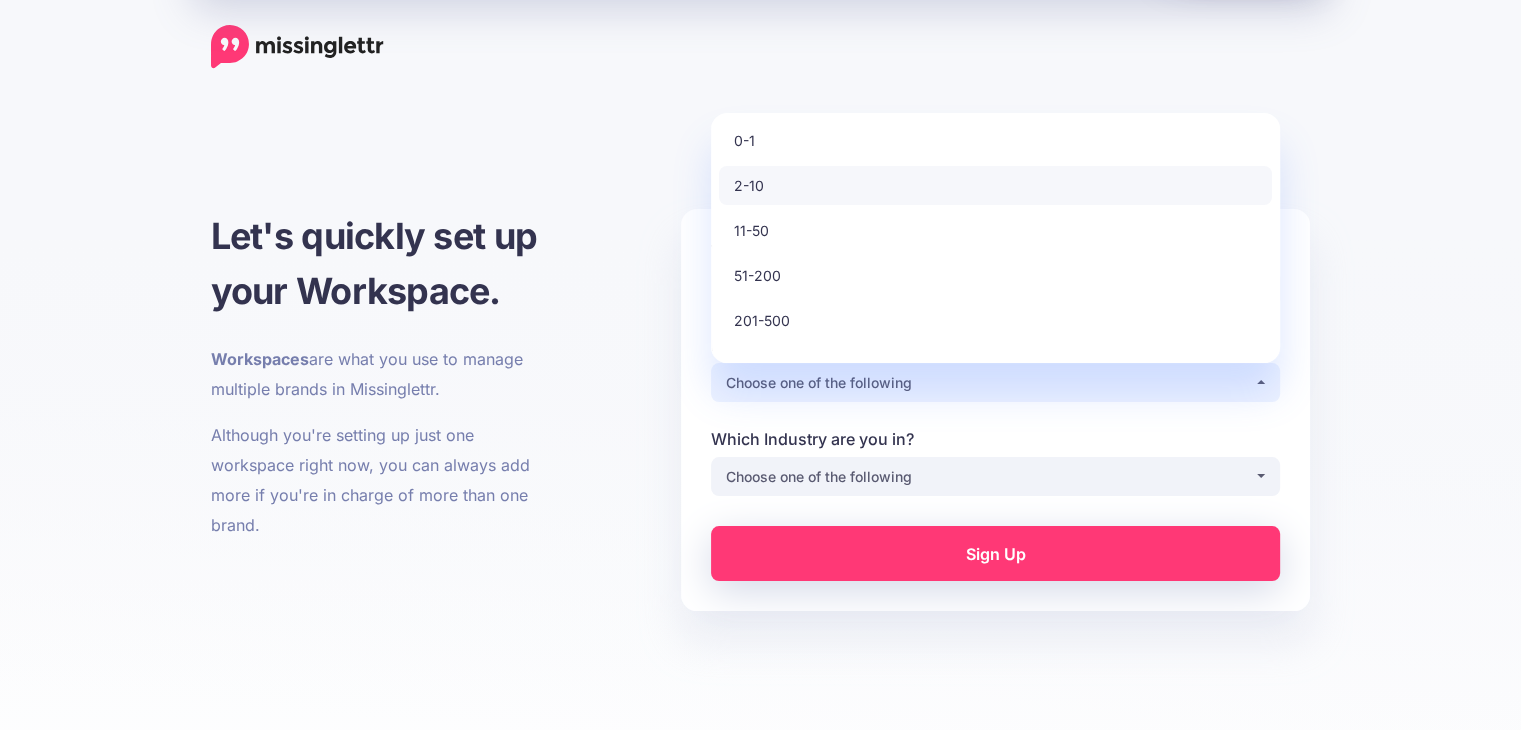 click on "2-10" at bounding box center (995, 185) 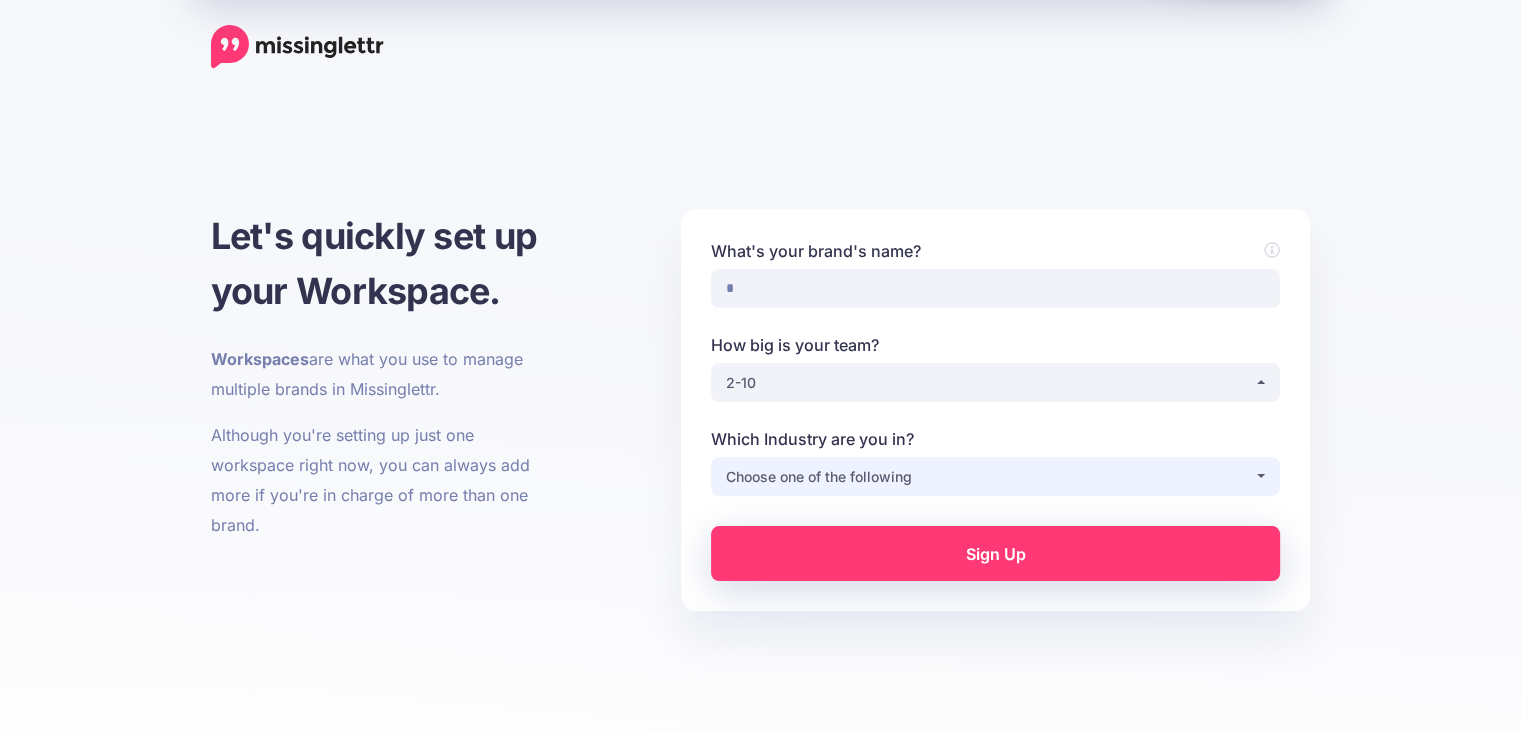 click on "Choose one of the following" at bounding box center (995, 476) 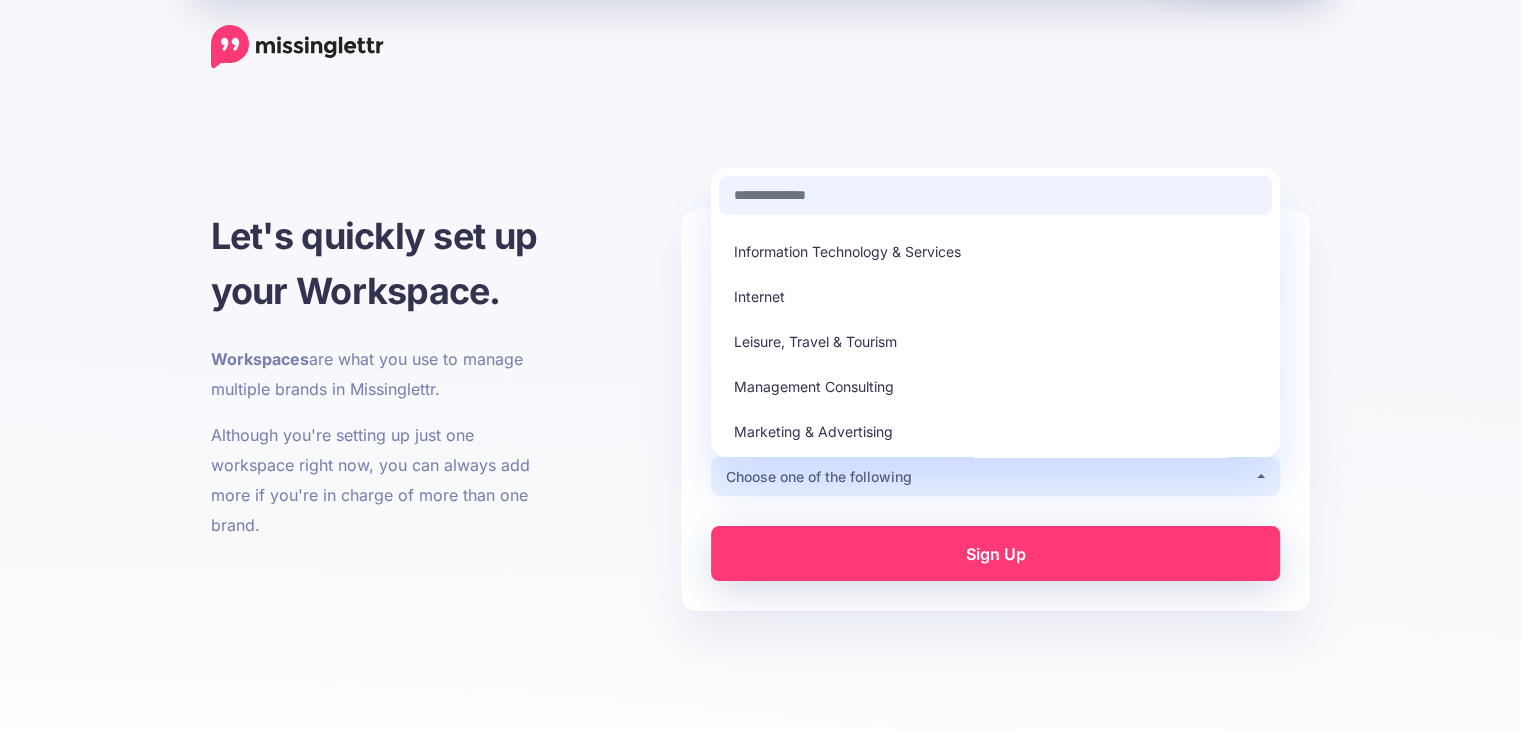 scroll, scrollTop: 264, scrollLeft: 0, axis: vertical 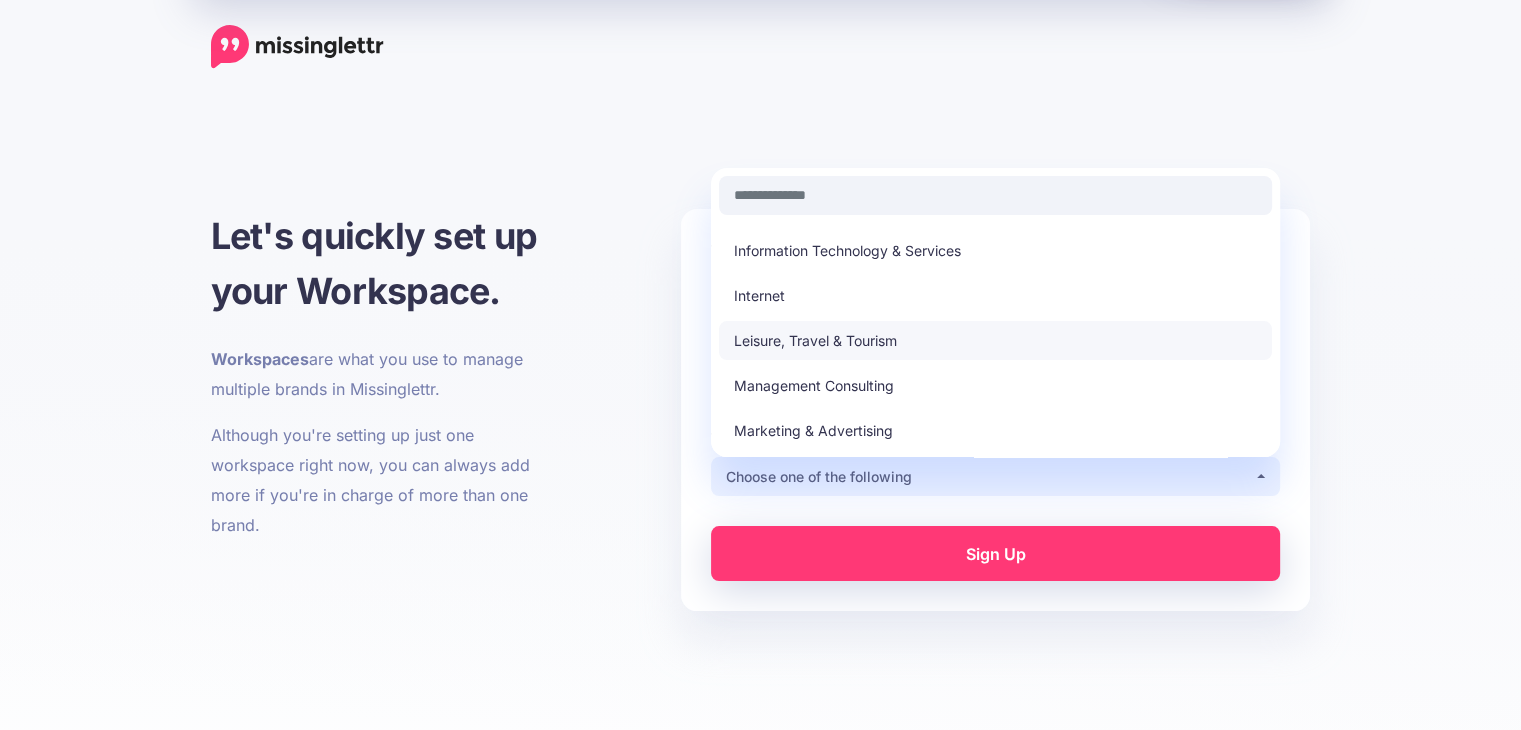click on "Leisure, Travel & Tourism" at bounding box center [815, 341] 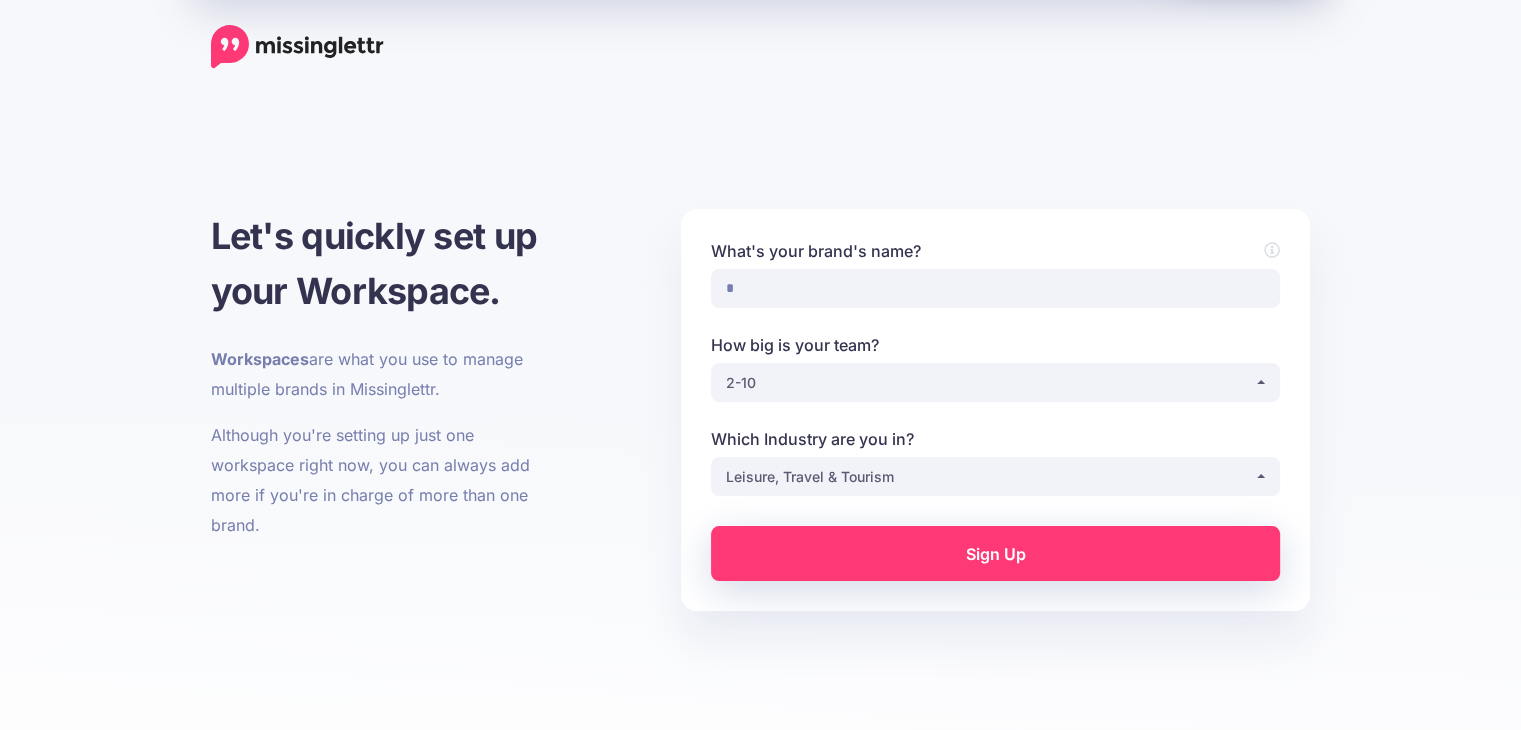 click on "Sign Up" at bounding box center [995, 553] 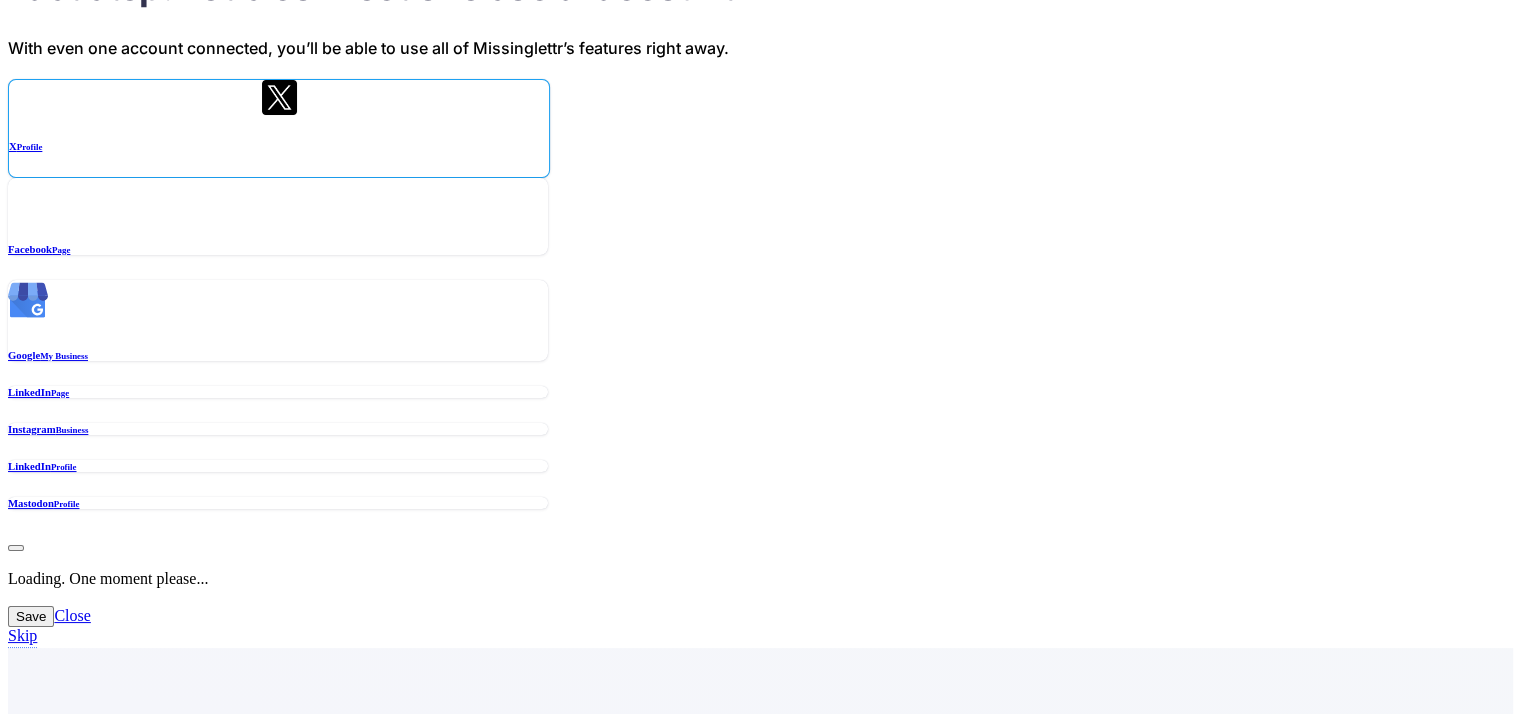 scroll, scrollTop: 172, scrollLeft: 0, axis: vertical 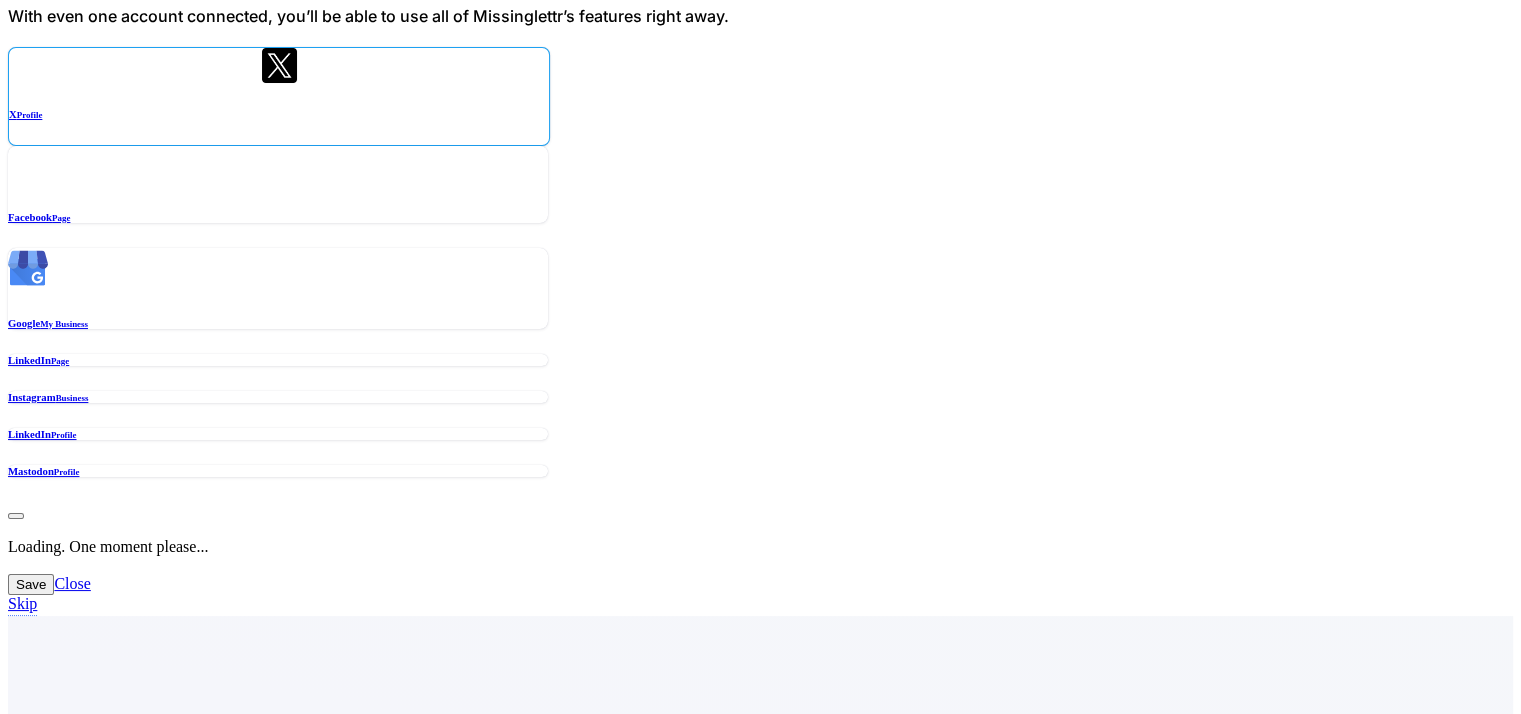 click on "Skip" at bounding box center [22, 603] 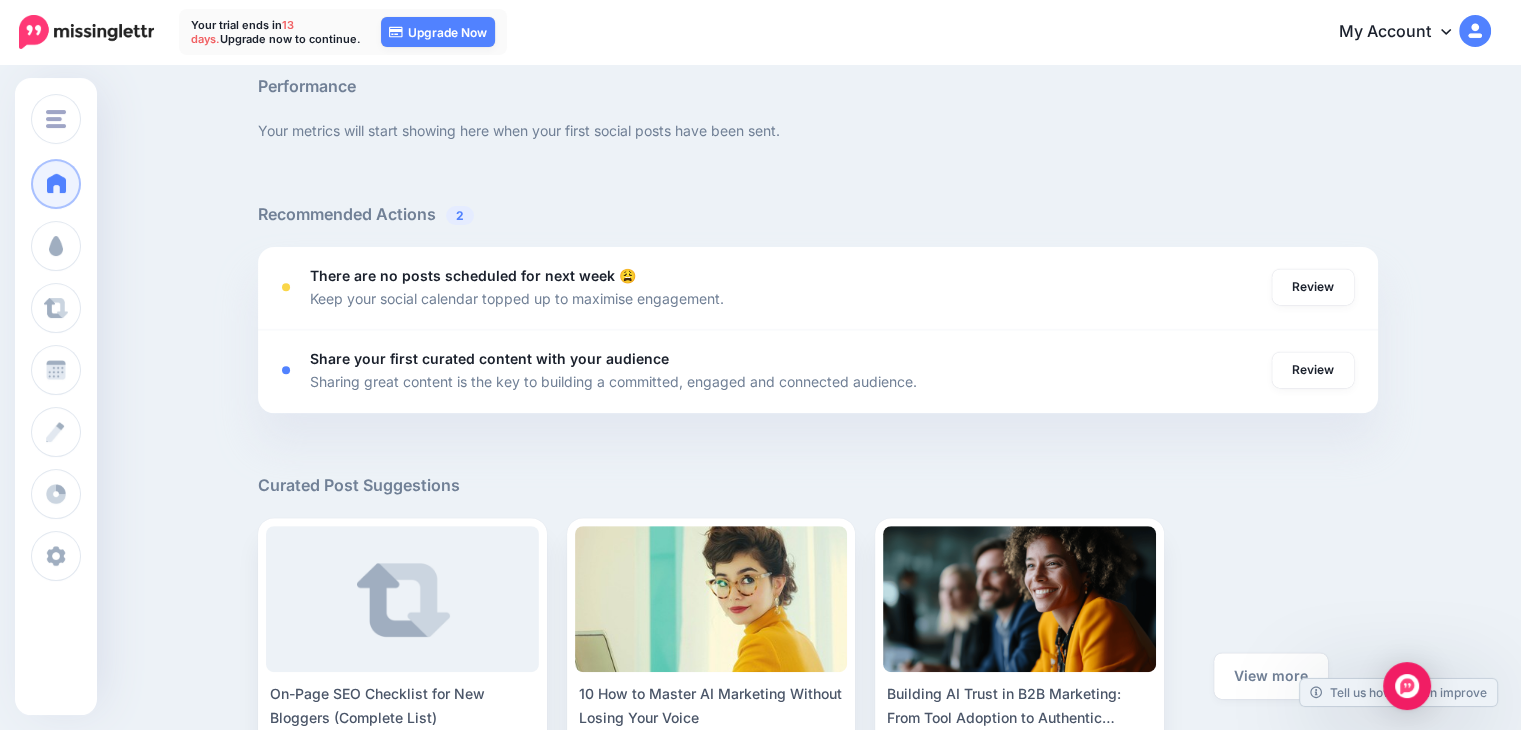 scroll, scrollTop: 698, scrollLeft: 0, axis: vertical 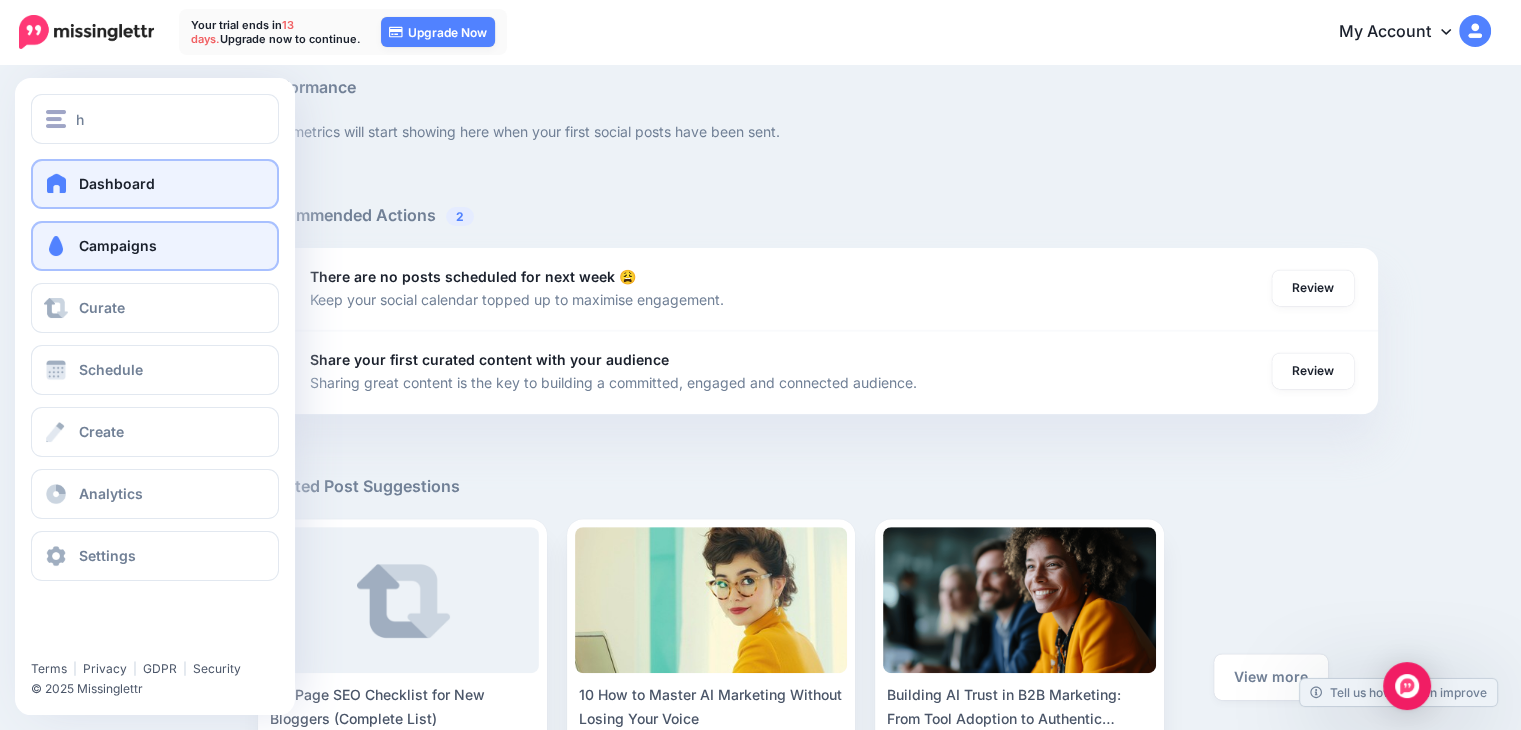 click on "Campaigns" at bounding box center (155, 246) 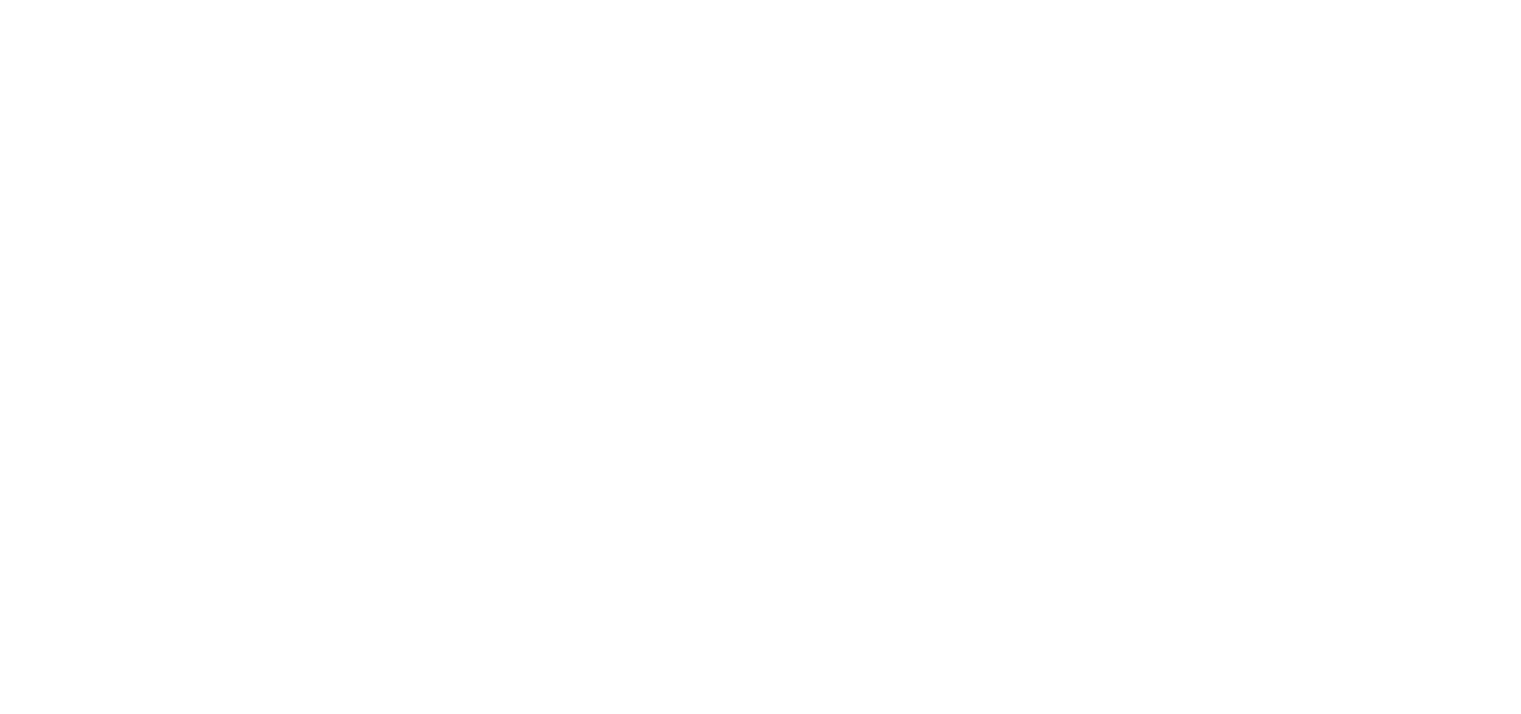scroll, scrollTop: 0, scrollLeft: 0, axis: both 